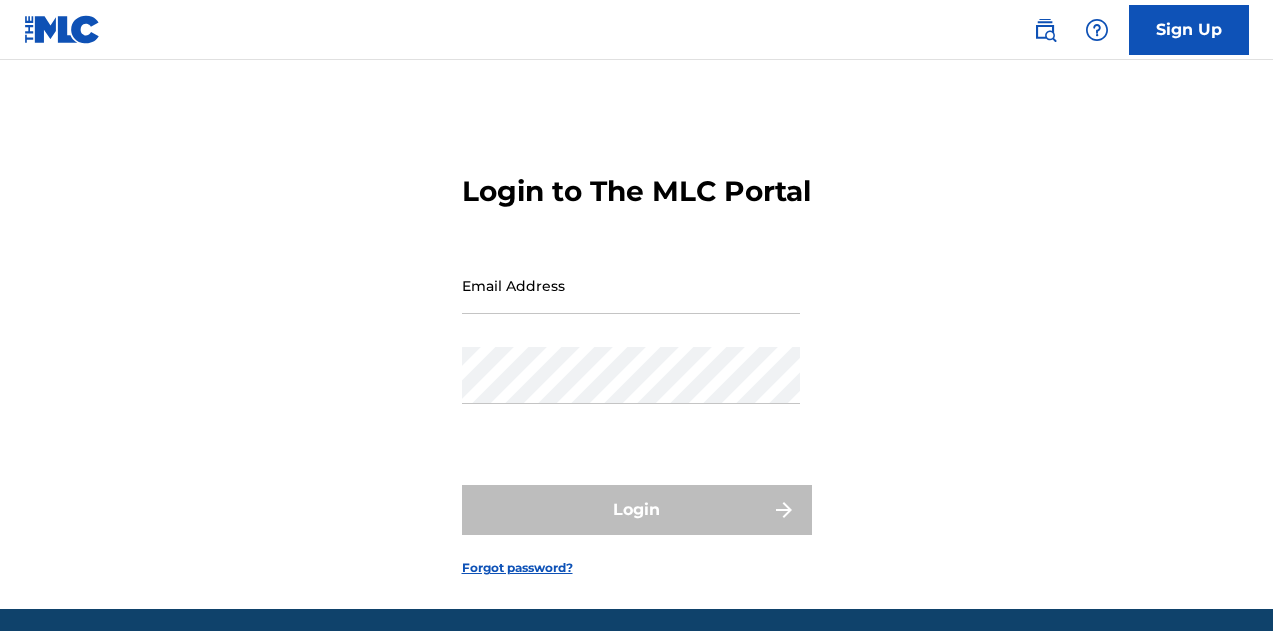 scroll, scrollTop: 0, scrollLeft: 0, axis: both 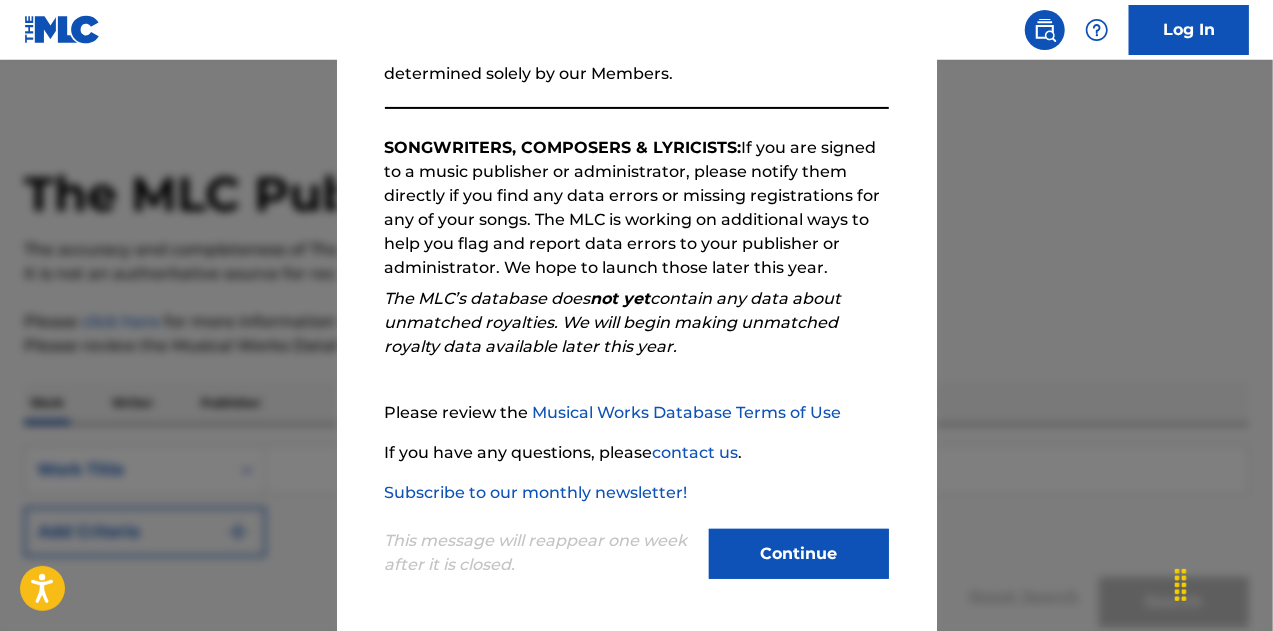 click on "Continue" at bounding box center [799, 554] 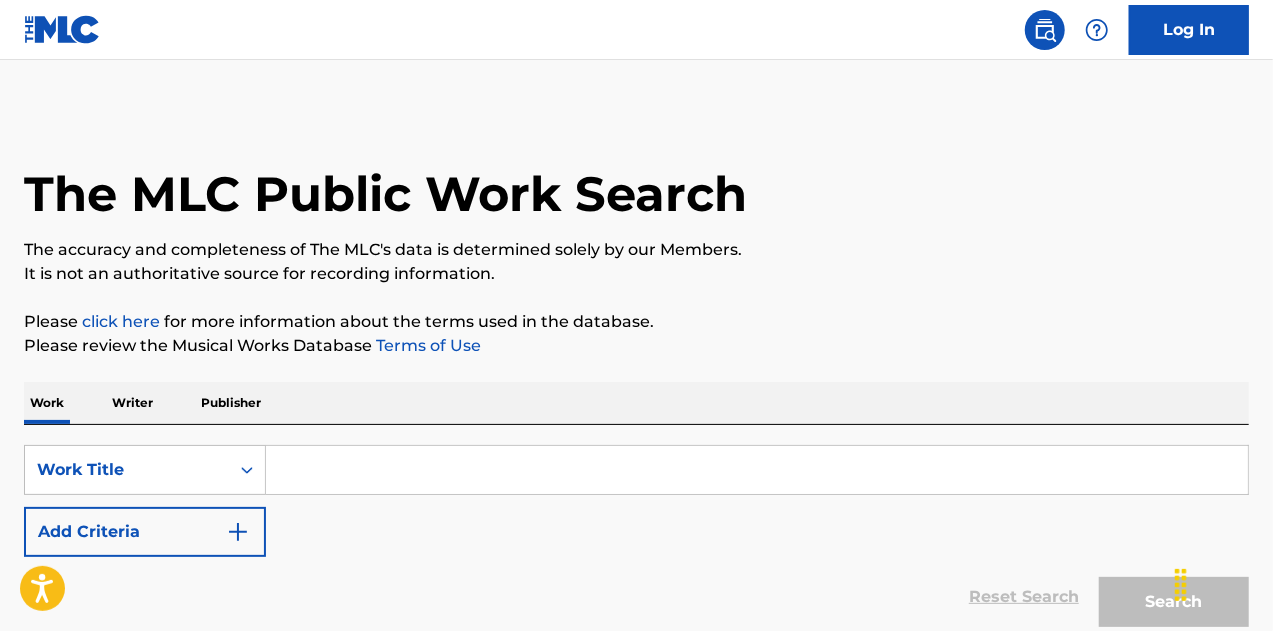click at bounding box center (757, 470) 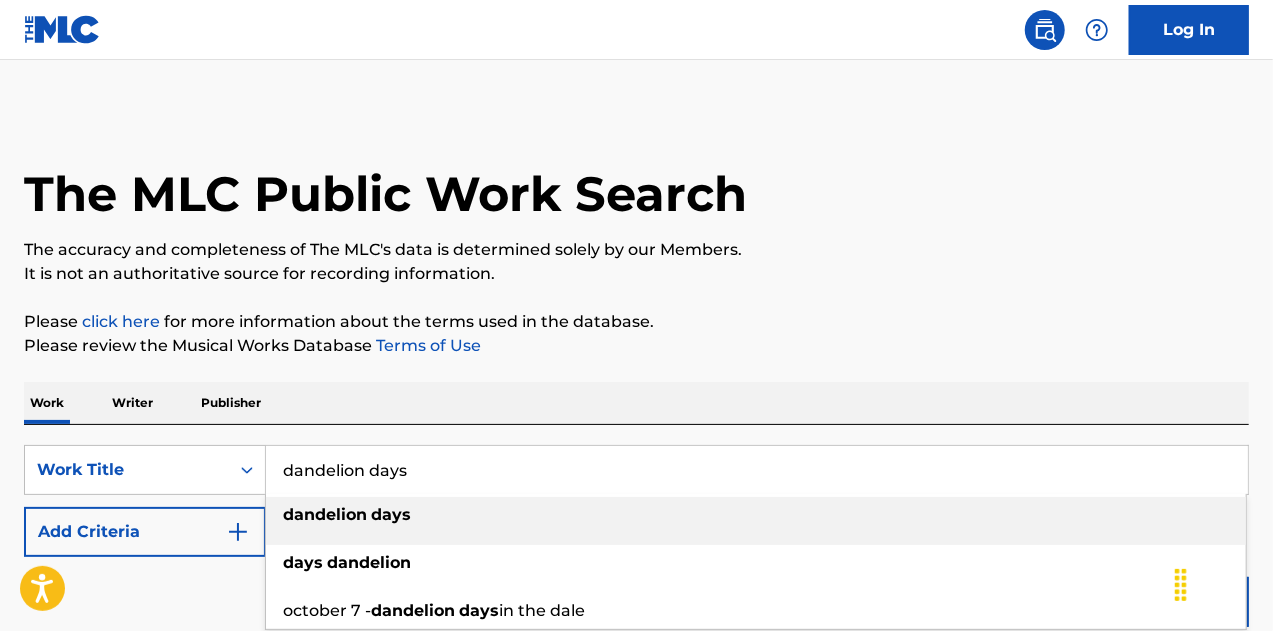 type on "dandelion days" 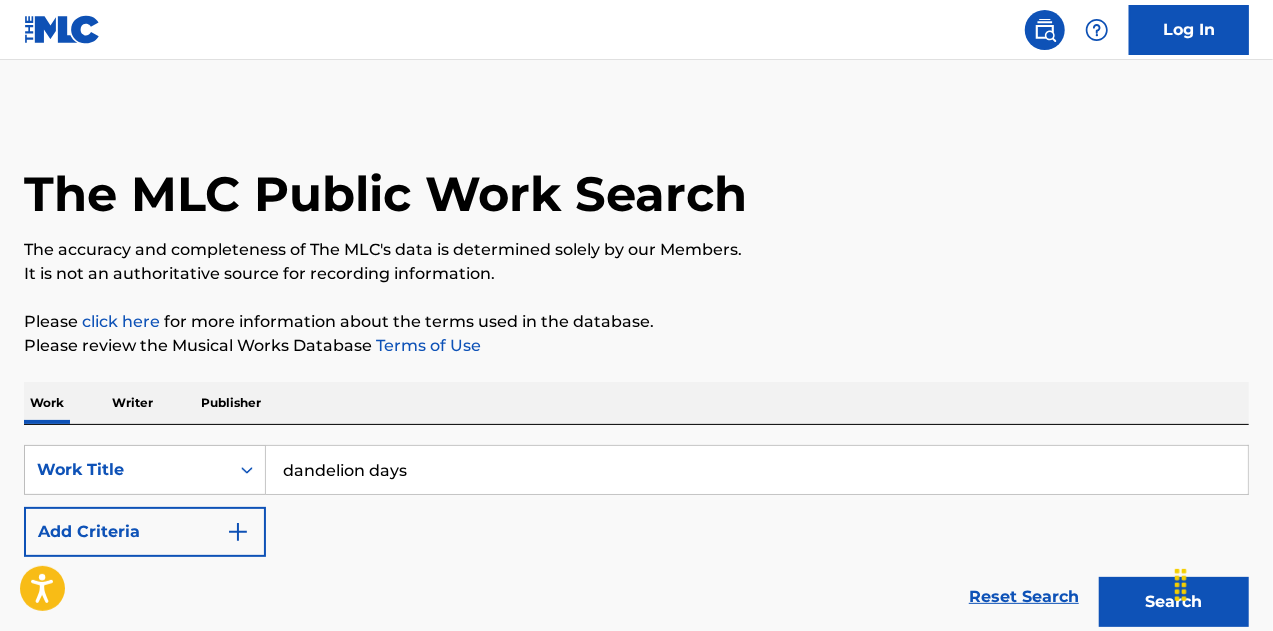 click on "Please review the Musical Works Database   Terms of Use" at bounding box center [636, 346] 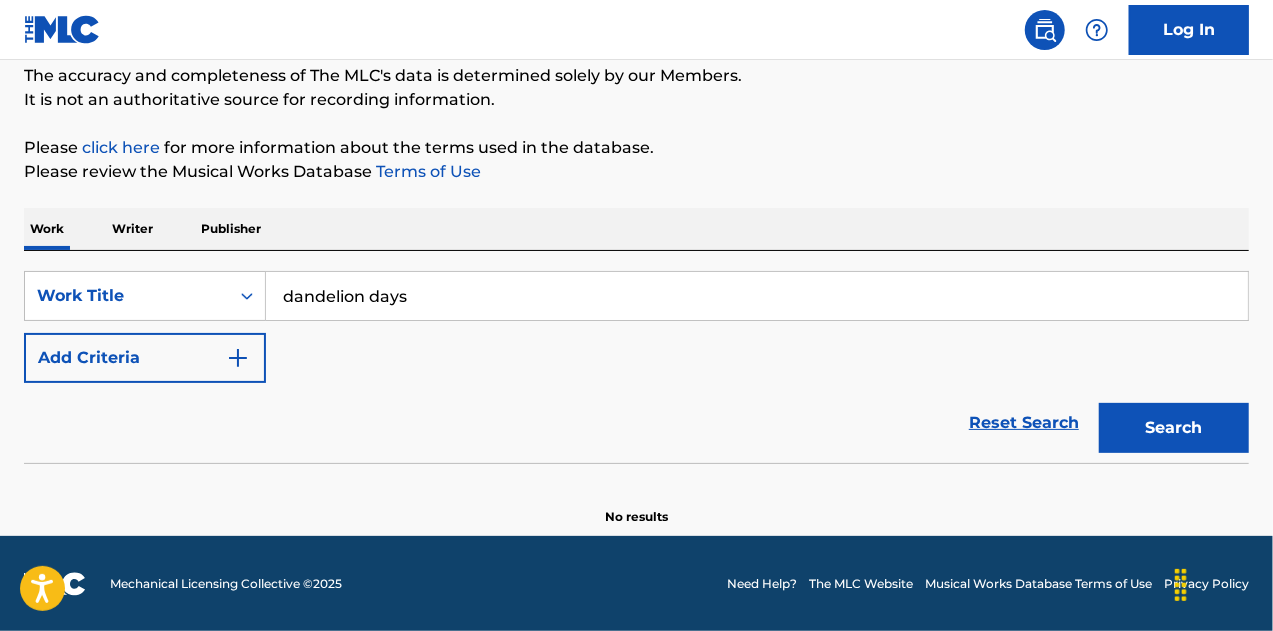 click at bounding box center [238, 358] 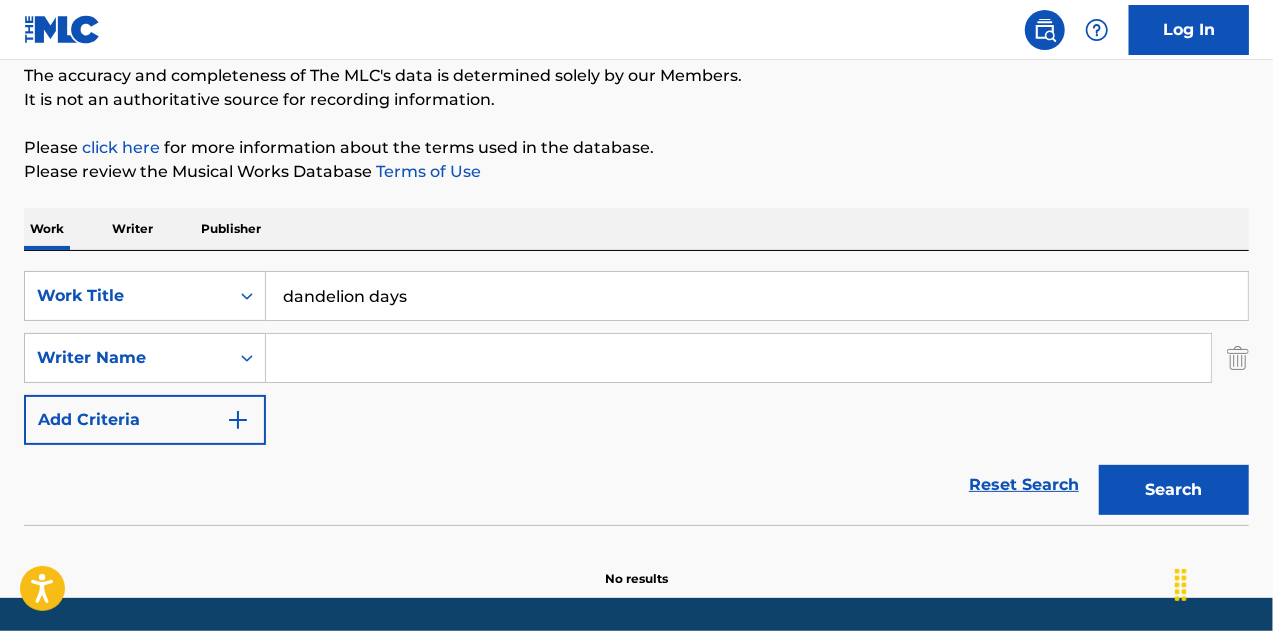 click at bounding box center [738, 358] 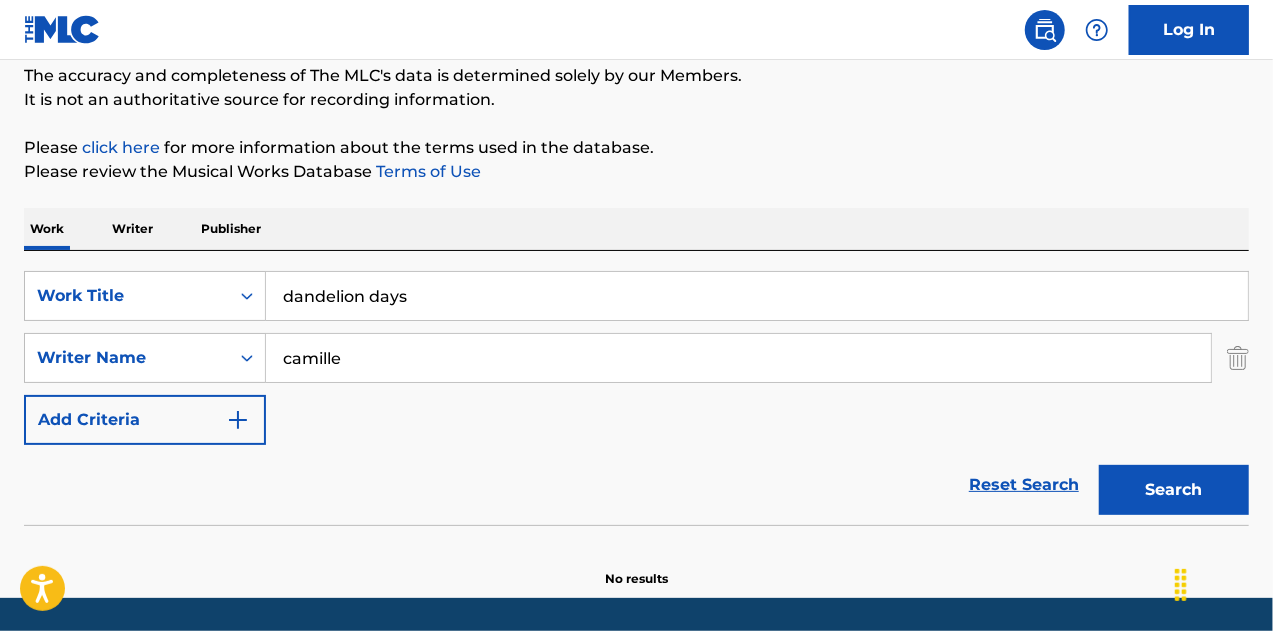 type on "camille" 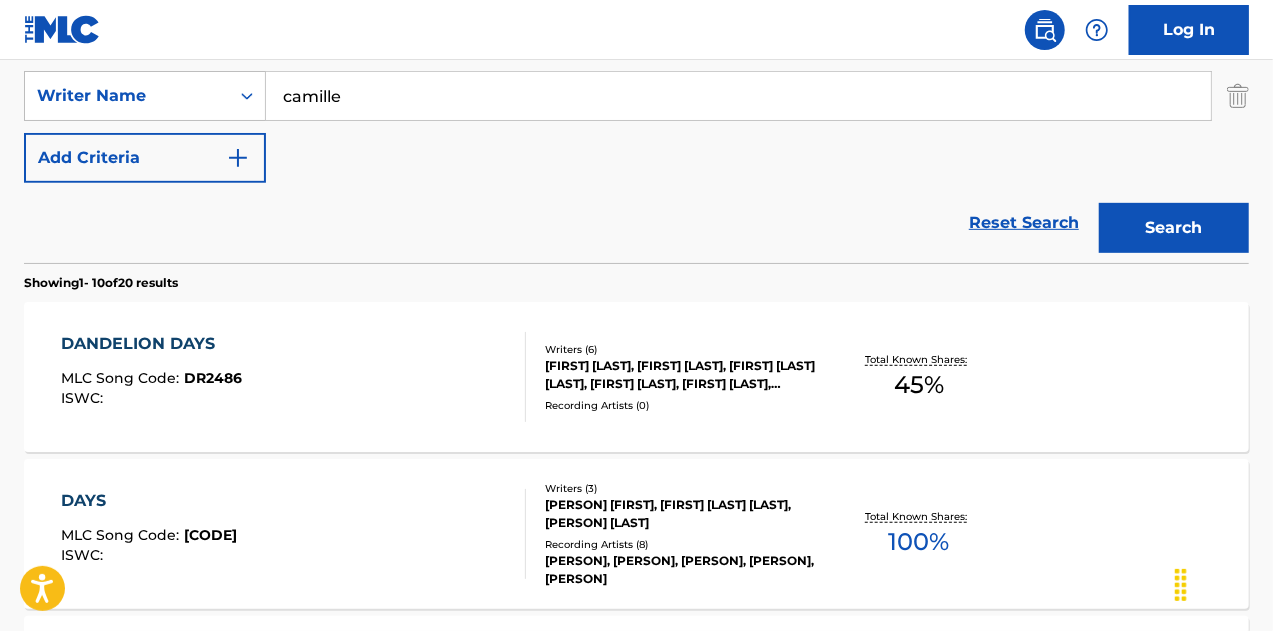 scroll, scrollTop: 446, scrollLeft: 0, axis: vertical 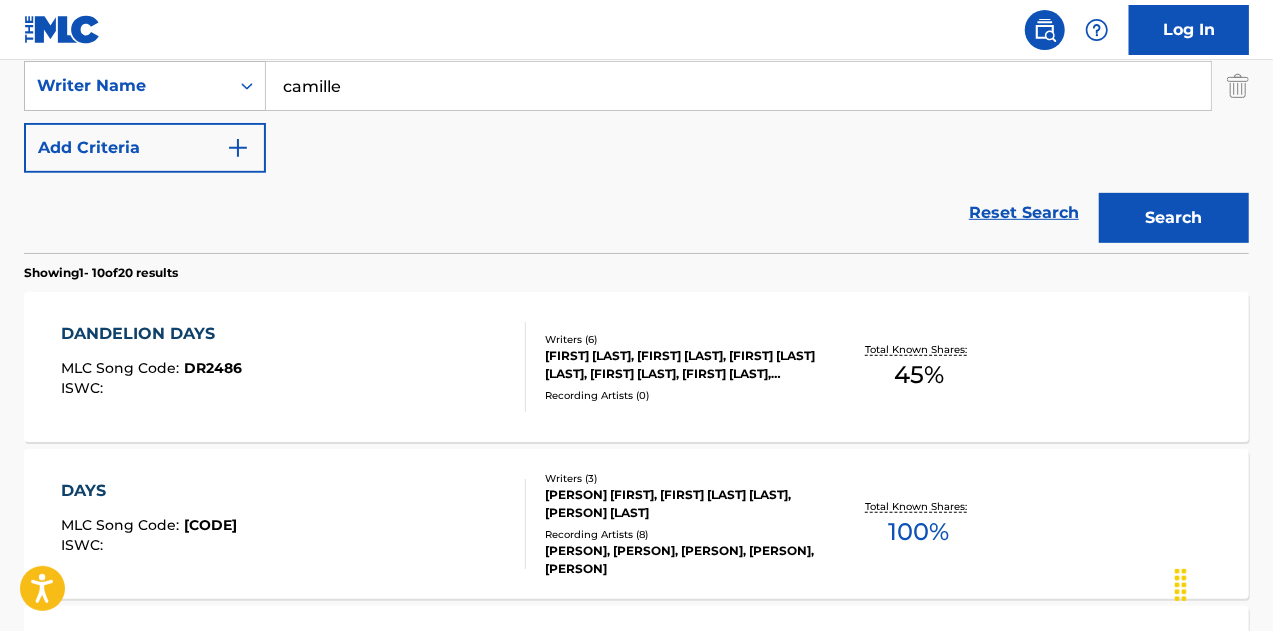 click on "DANDELION DAYS MLC Song Code : [CODE] ISWC :" at bounding box center (294, 367) 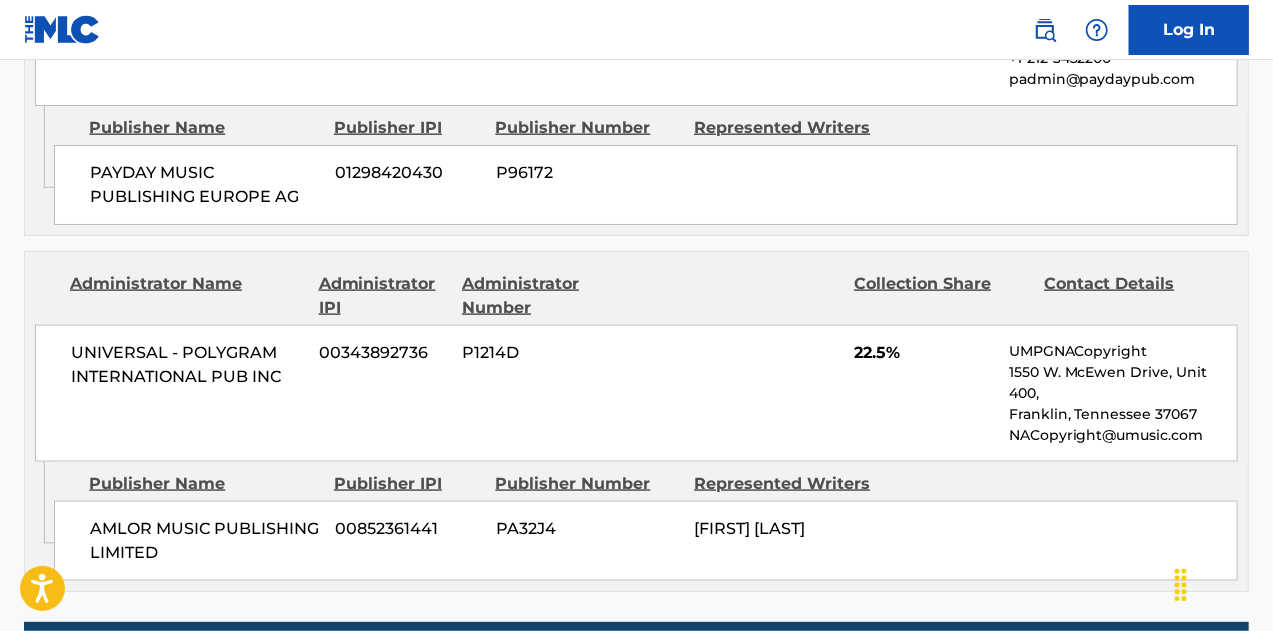 scroll, scrollTop: 1297, scrollLeft: 0, axis: vertical 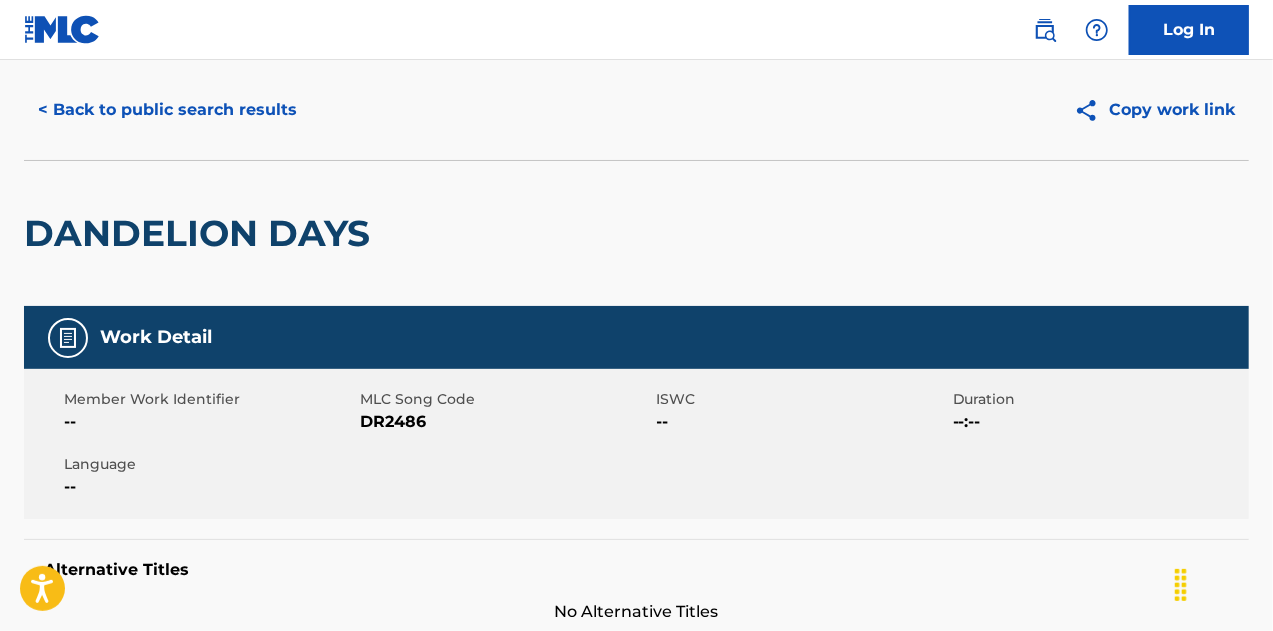click on "< Back to public search results" at bounding box center (167, 110) 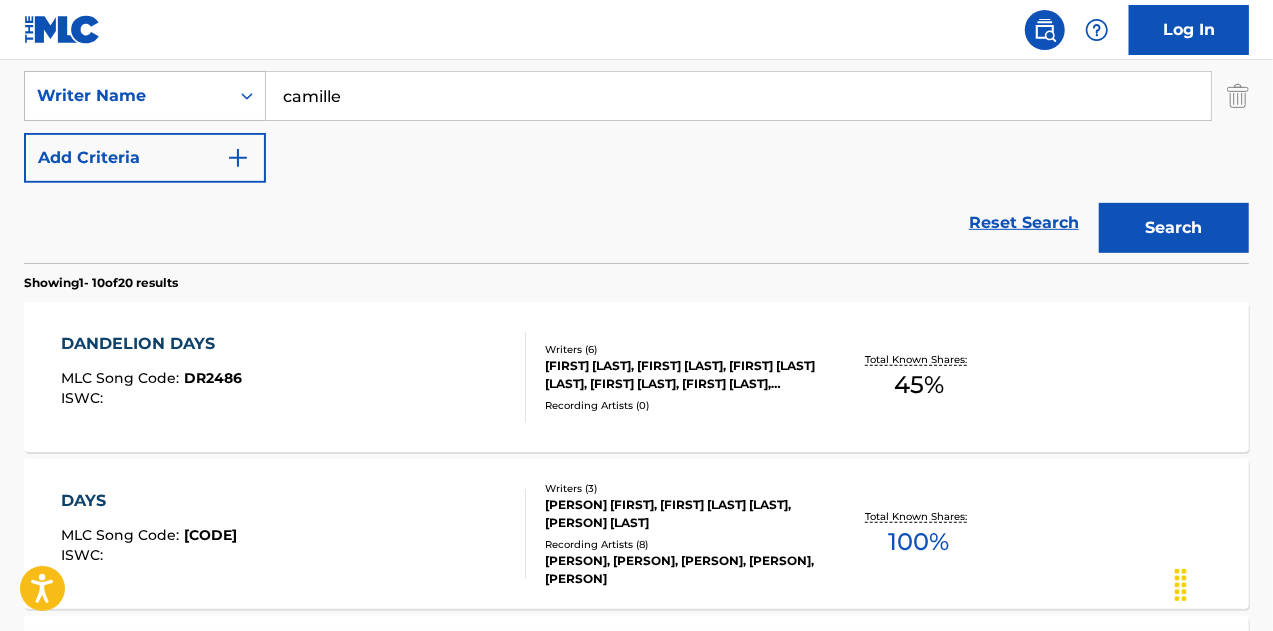 scroll, scrollTop: 295, scrollLeft: 0, axis: vertical 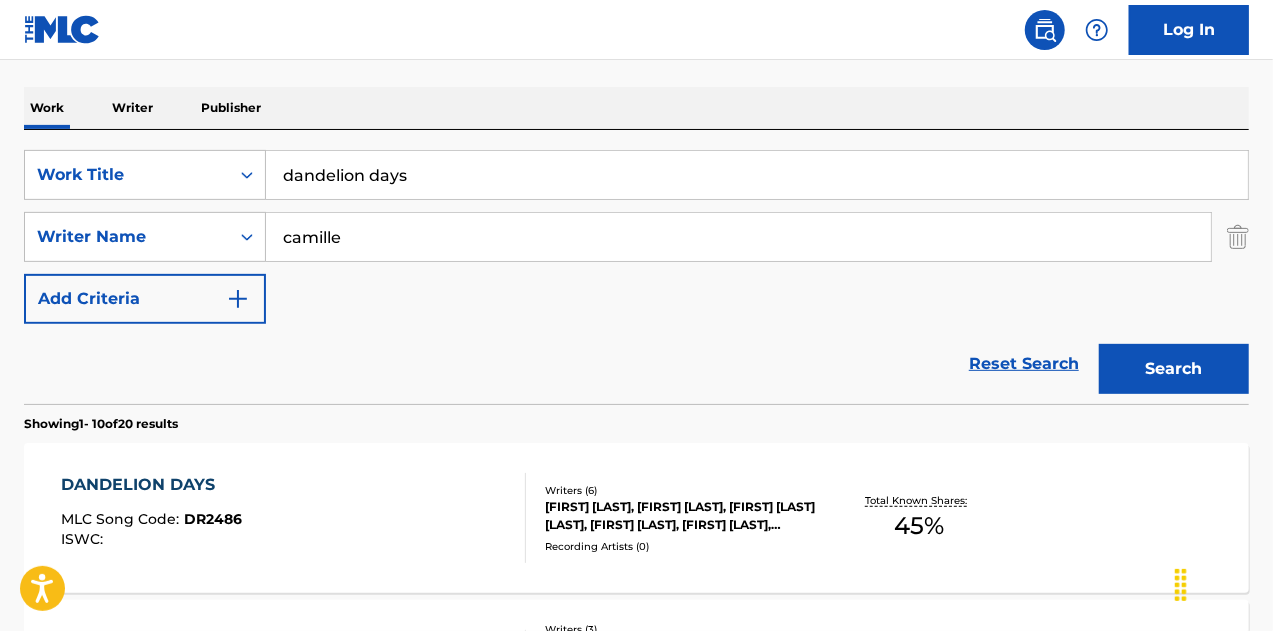 click on "SearchWithCriteria1cbe7b0d-3882-47f8-bbee-8bf07e995854 Work Title dandelion days SearchWithCriteria1f5e4fb1-1a5c-4874-bcb2-fa62d554fbbd Writer Name [PERSON] Add Criteria" at bounding box center (636, 237) 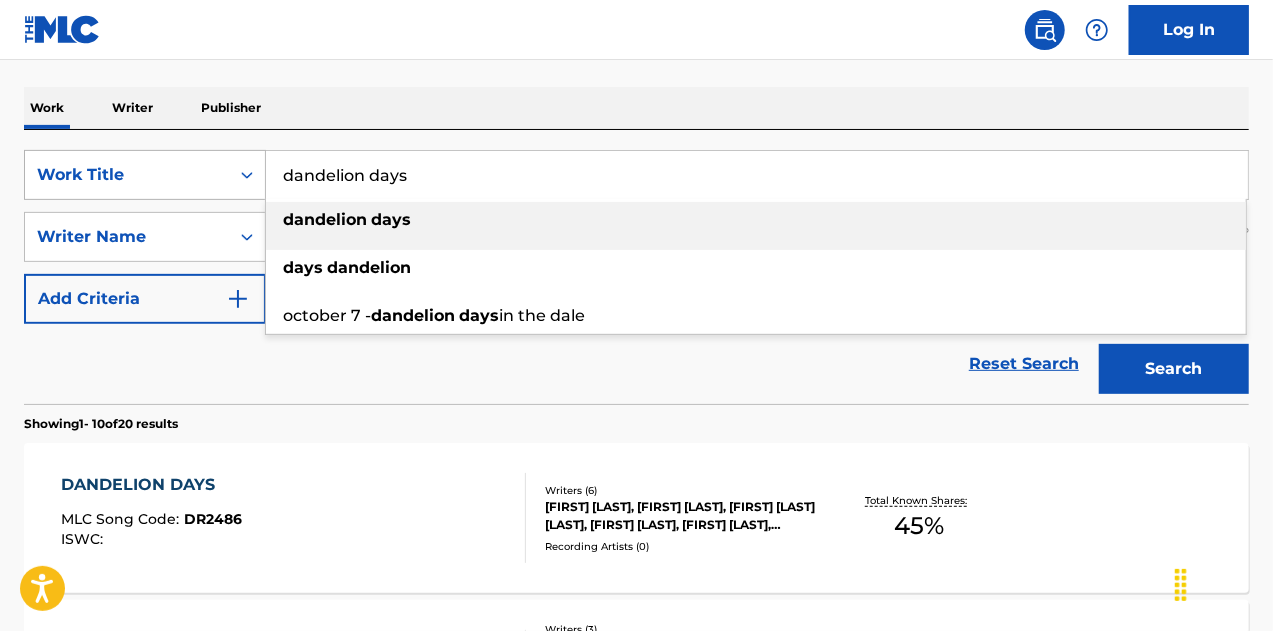 drag, startPoint x: 448, startPoint y: 179, endPoint x: 191, endPoint y: 185, distance: 257.07004 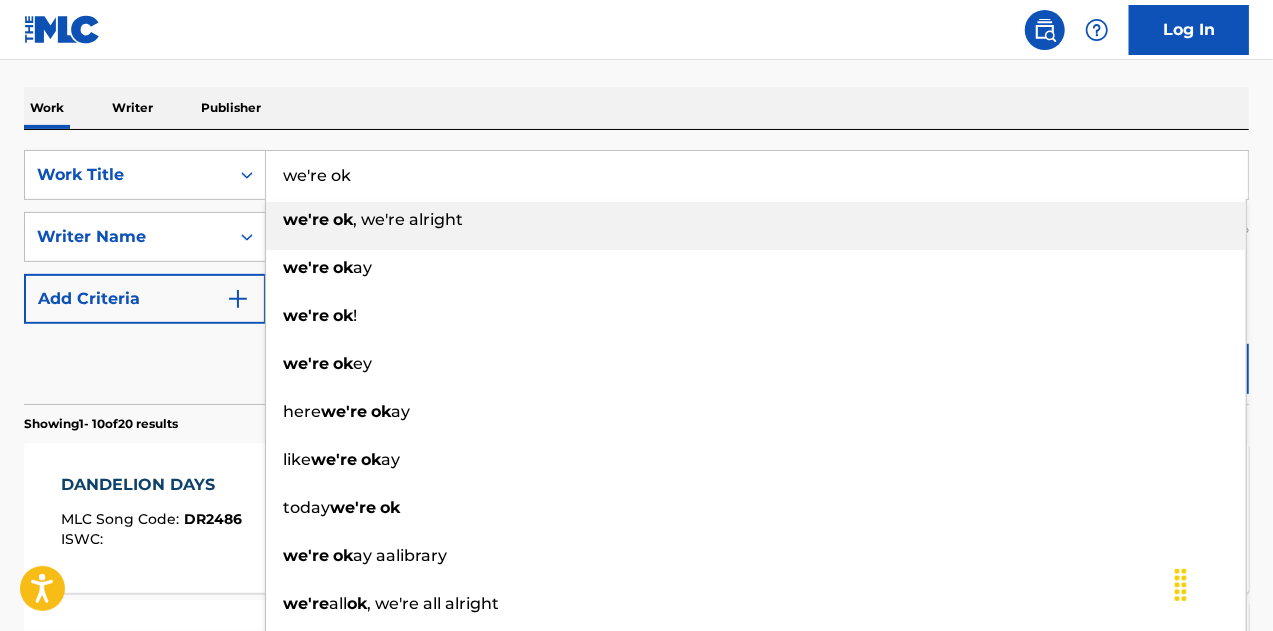 type on "we're ok" 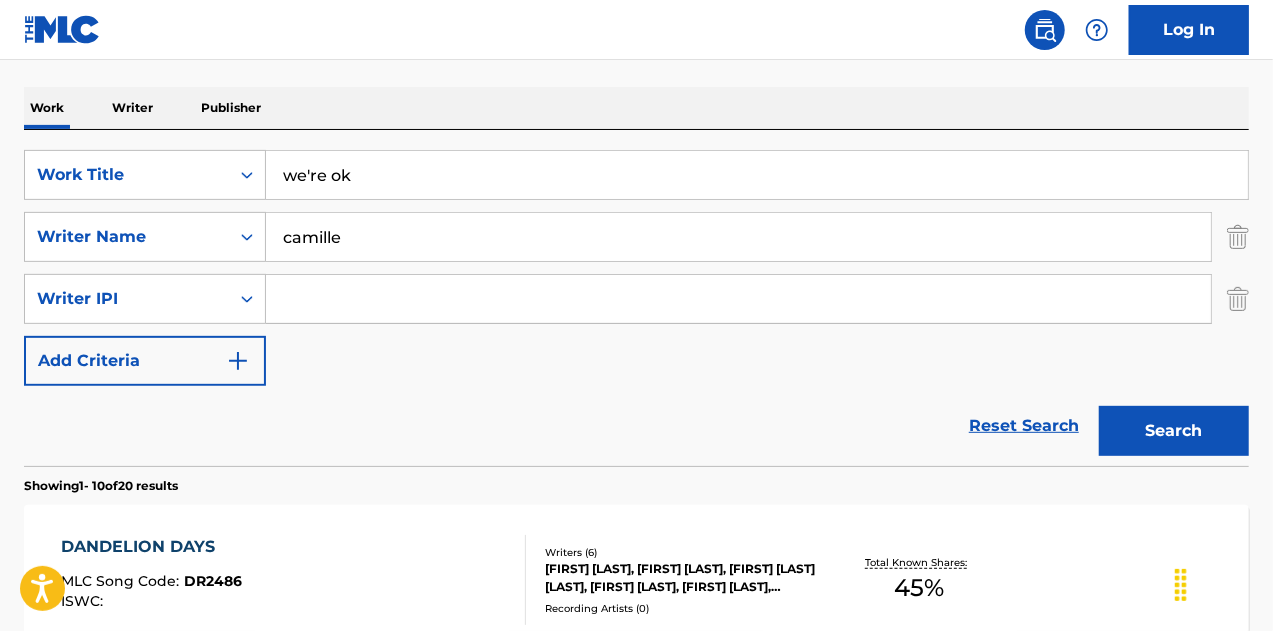 click at bounding box center (1238, 299) 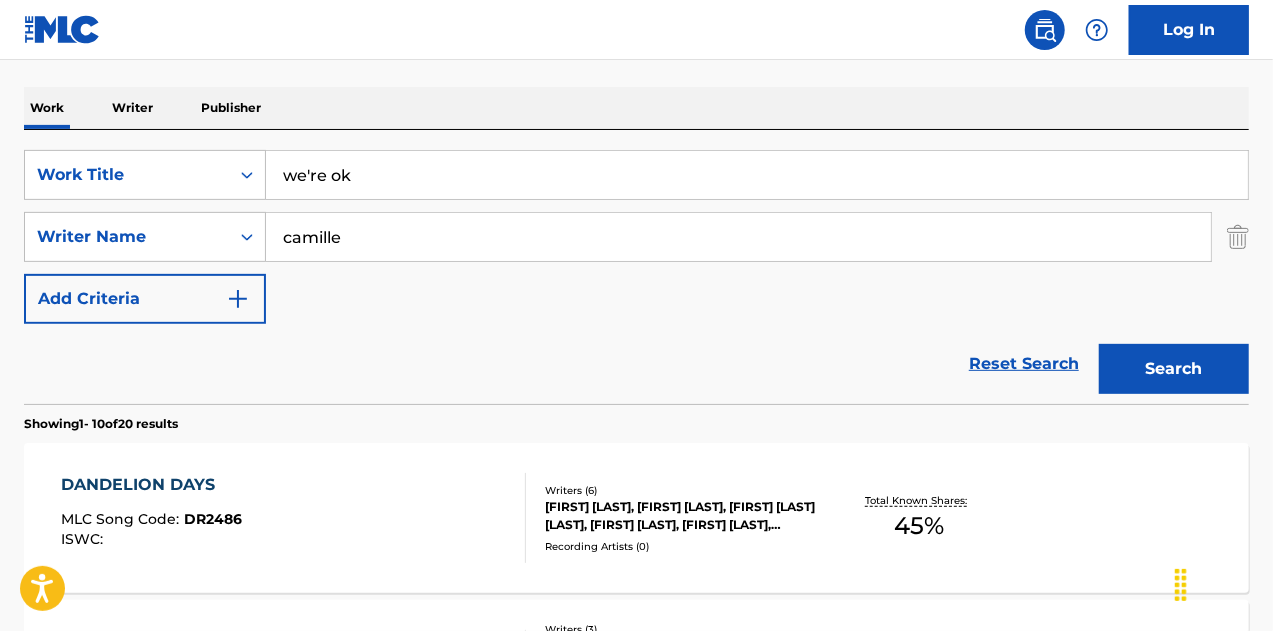 click on "Search" at bounding box center [1174, 369] 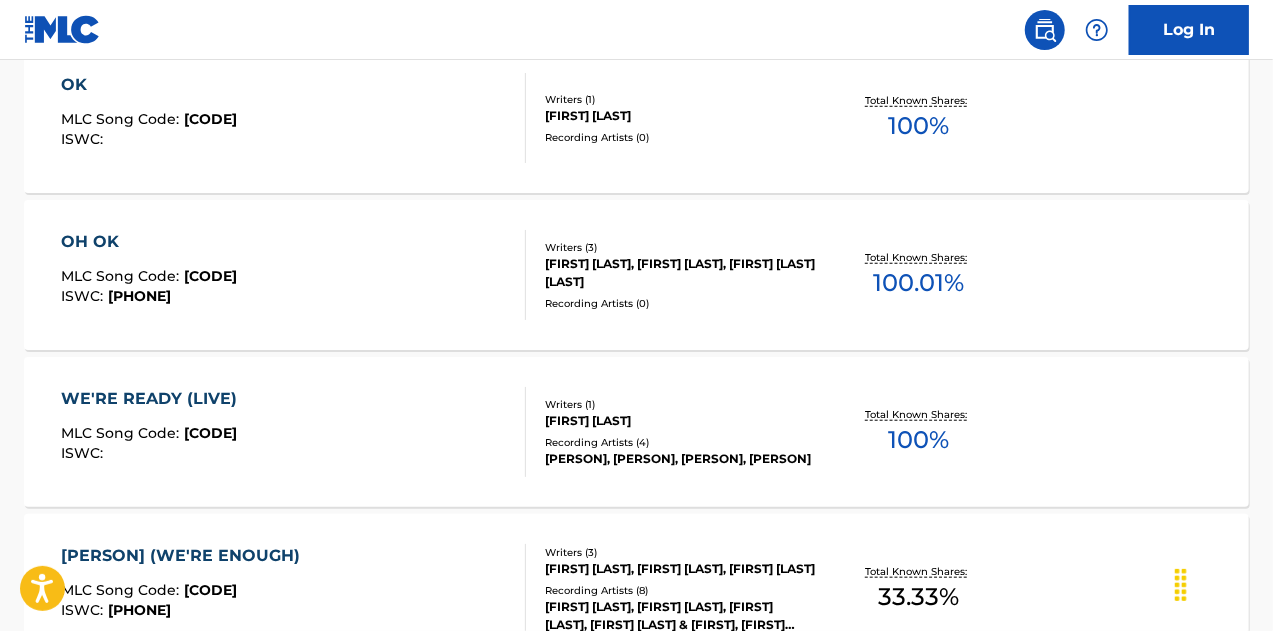 scroll, scrollTop: 95, scrollLeft: 0, axis: vertical 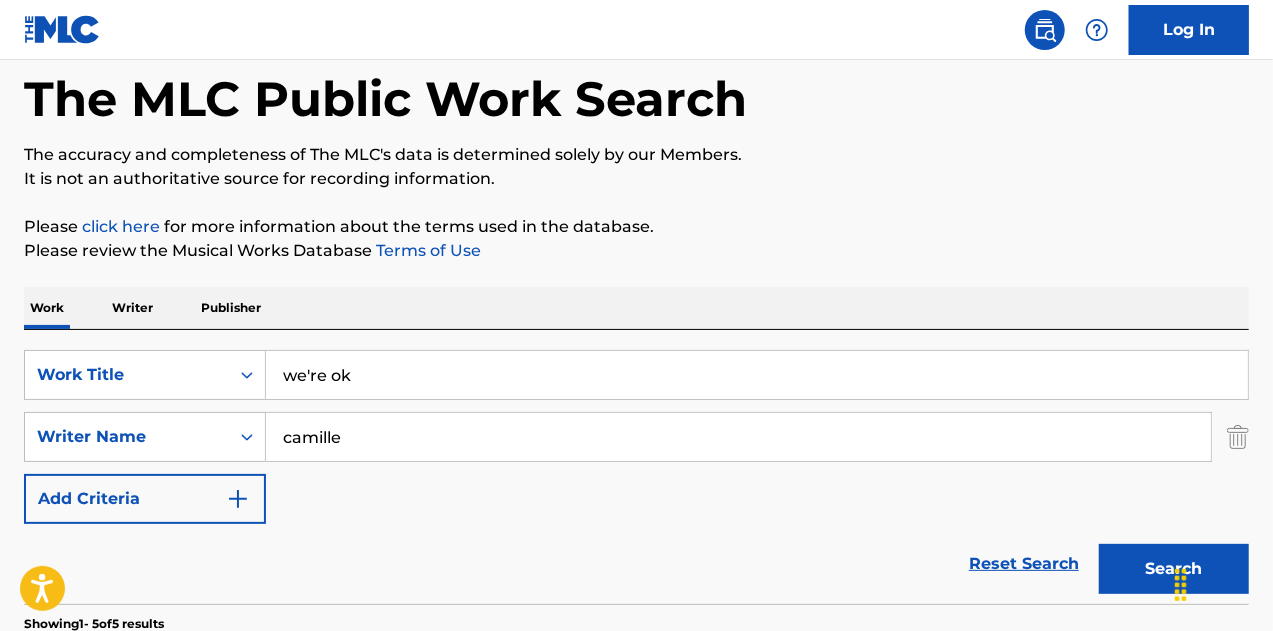 drag, startPoint x: 376, startPoint y: 440, endPoint x: 78, endPoint y: 407, distance: 299.82162 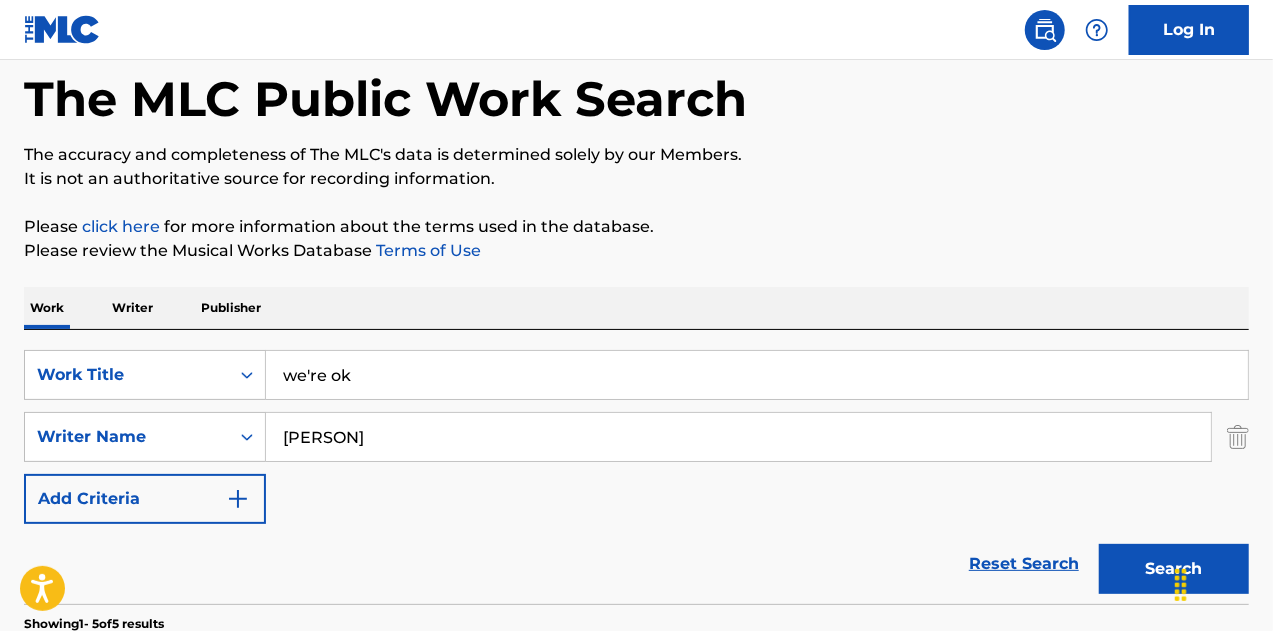 type on "[PERSON]" 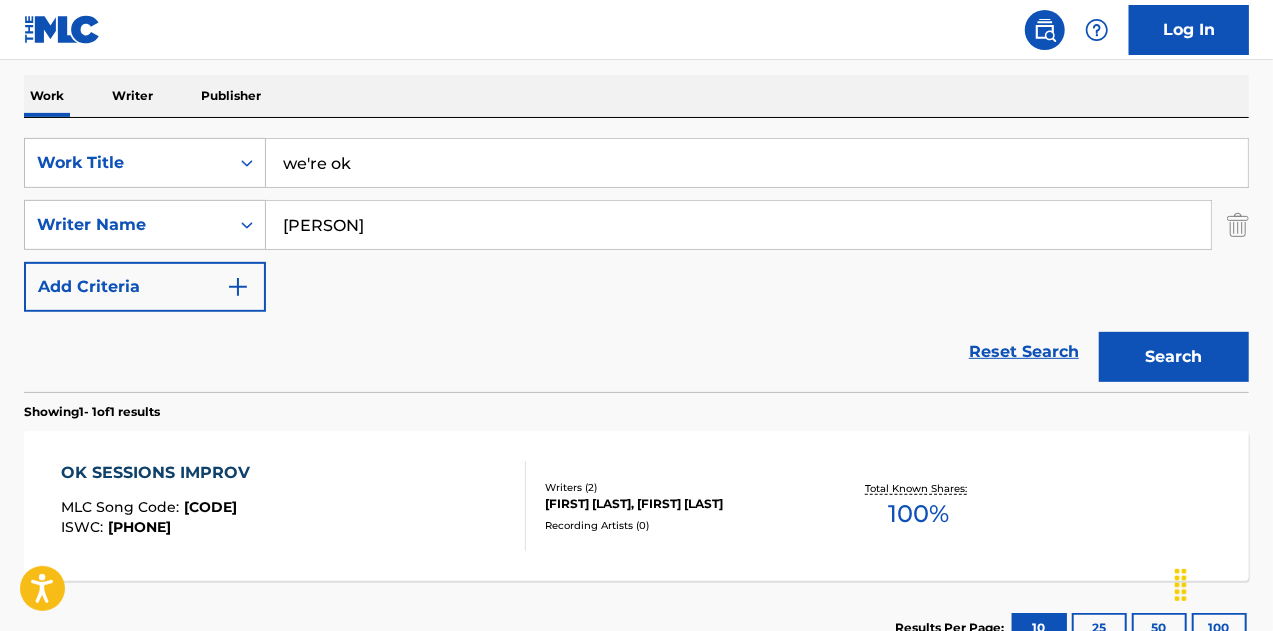 scroll, scrollTop: 306, scrollLeft: 0, axis: vertical 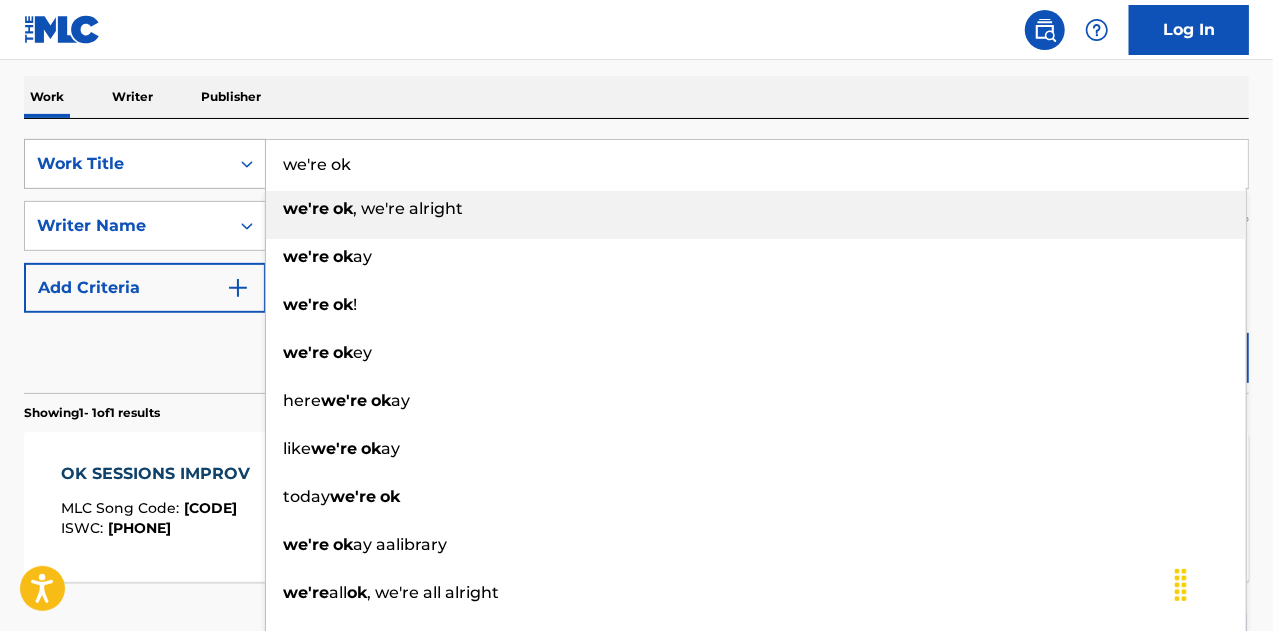 drag, startPoint x: 374, startPoint y: 157, endPoint x: 192, endPoint y: 165, distance: 182.17574 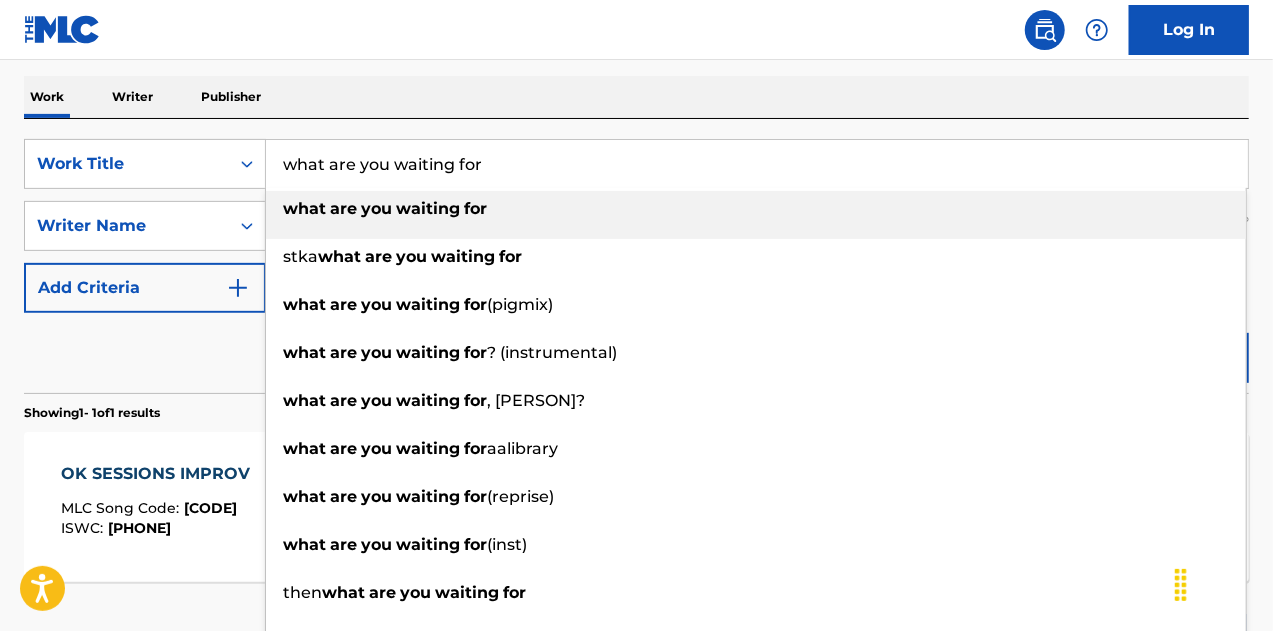 type on "what are you waiting for" 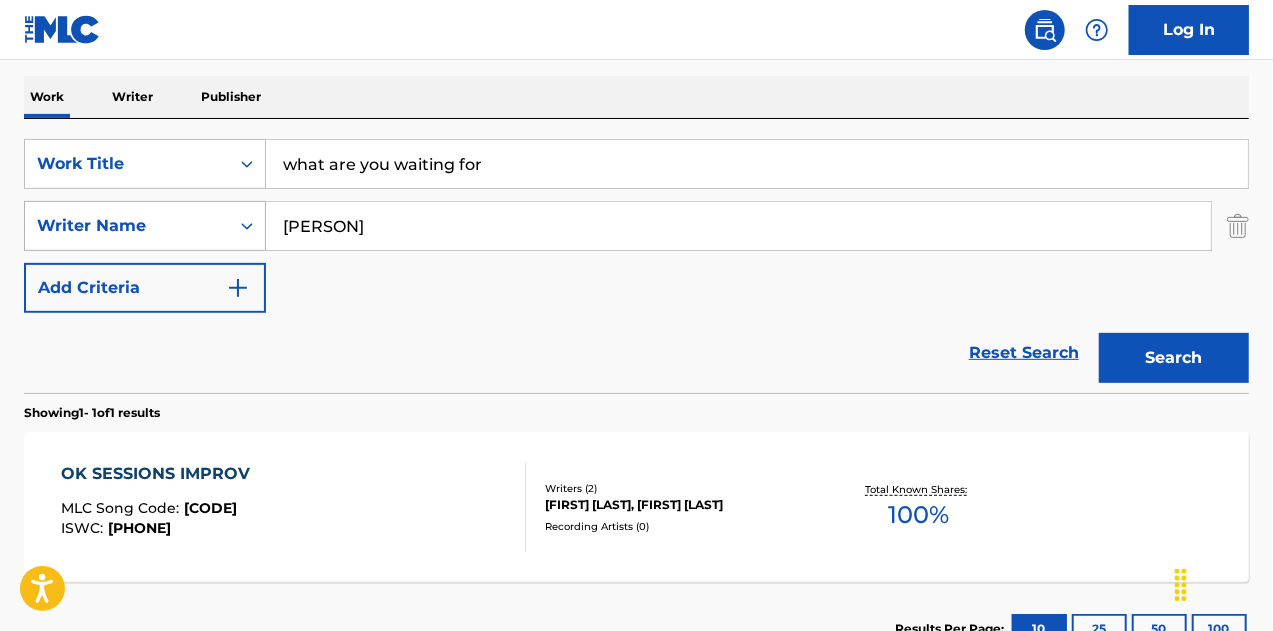 drag, startPoint x: 470, startPoint y: 211, endPoint x: 185, endPoint y: 215, distance: 285.02808 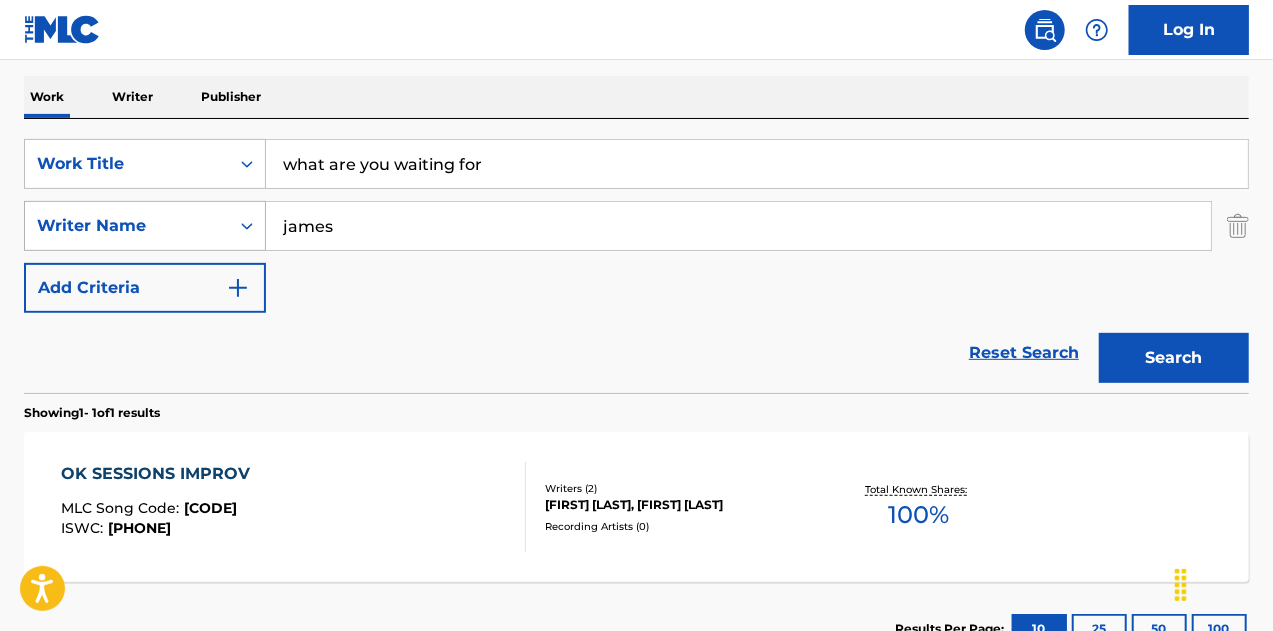 click on "Search" at bounding box center [1174, 358] 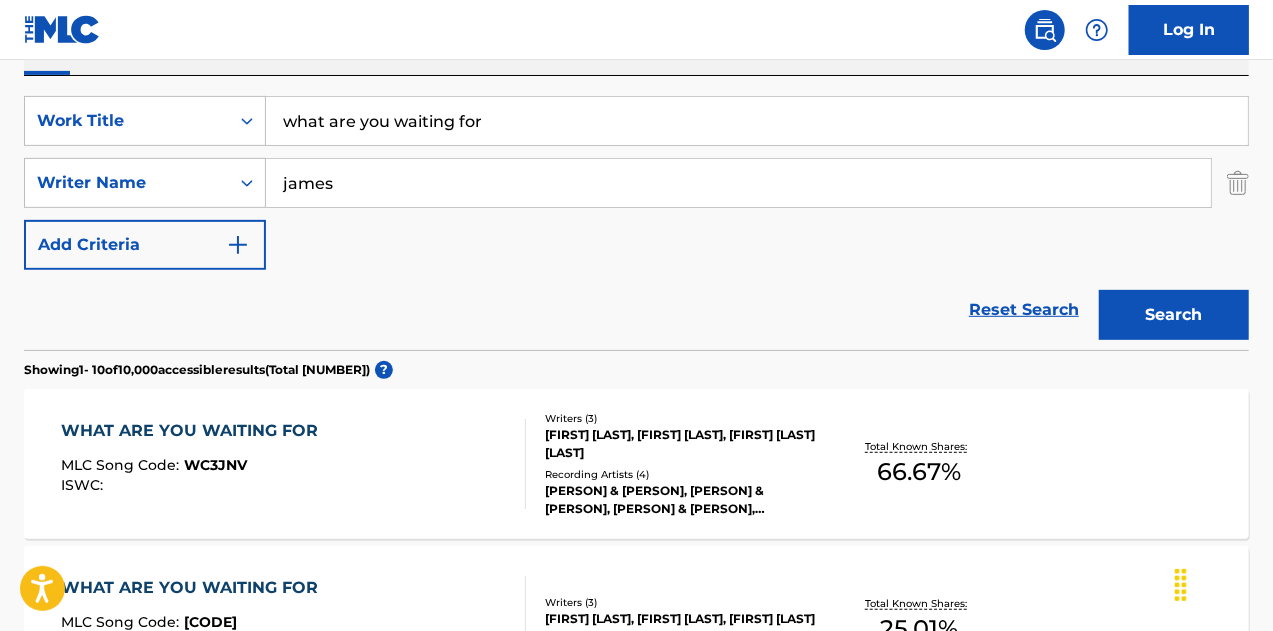 scroll, scrollTop: 347, scrollLeft: 0, axis: vertical 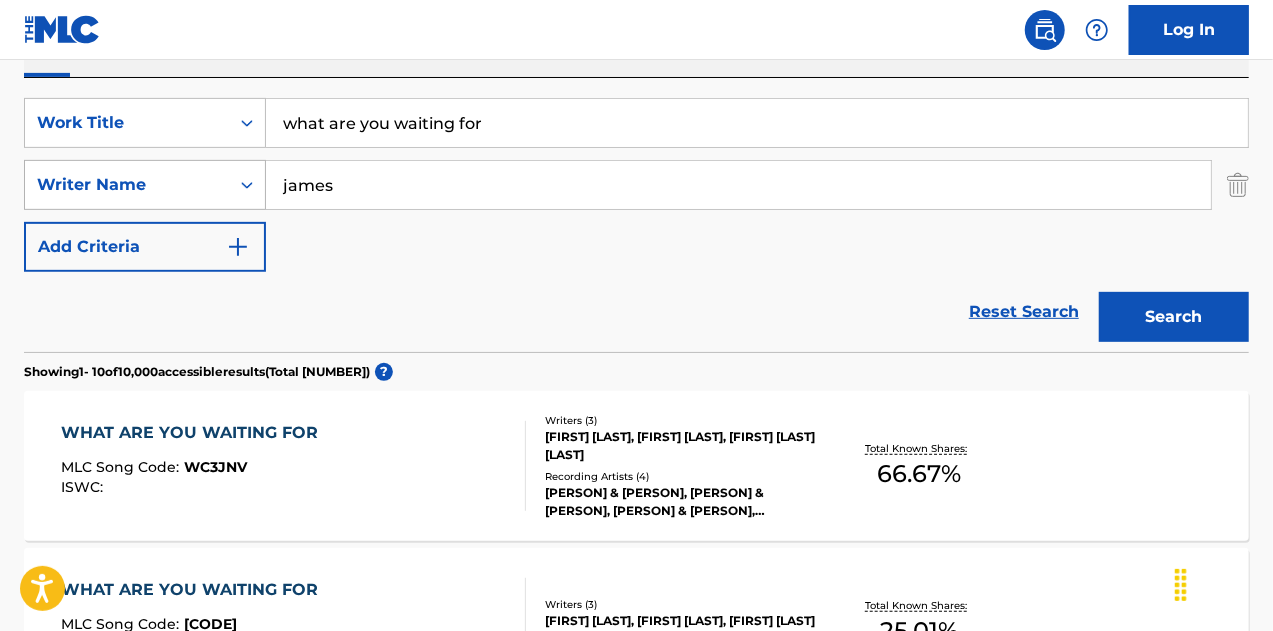 drag, startPoint x: 358, startPoint y: 191, endPoint x: 231, endPoint y: 193, distance: 127.01575 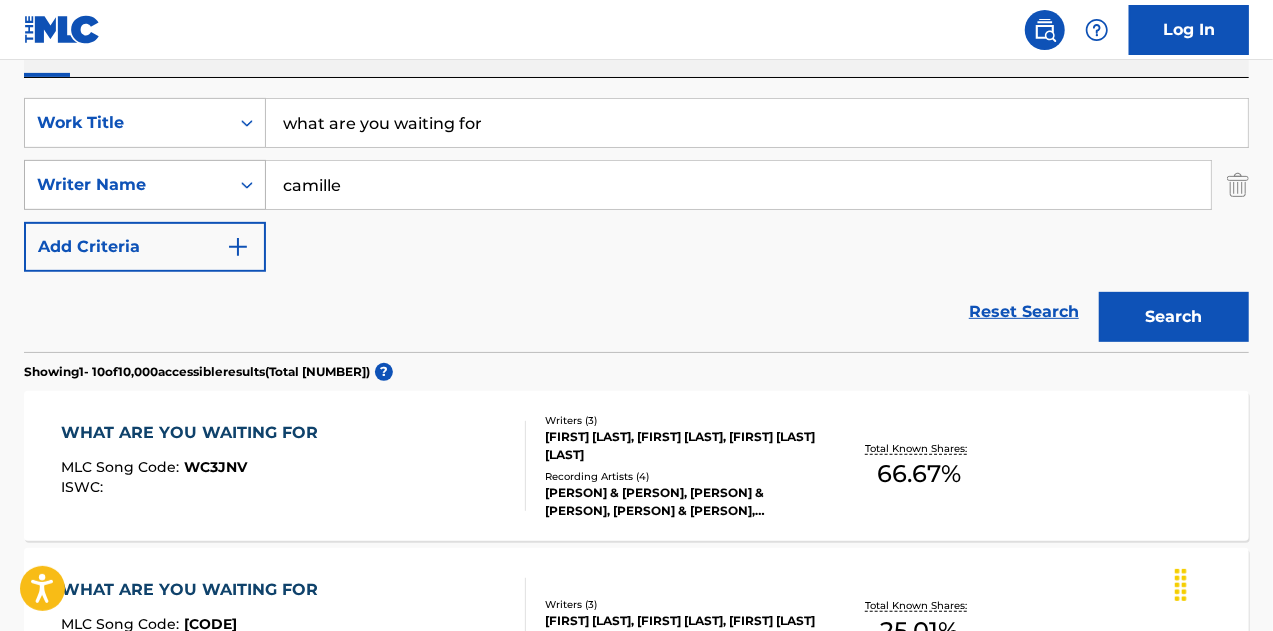 type on "camille" 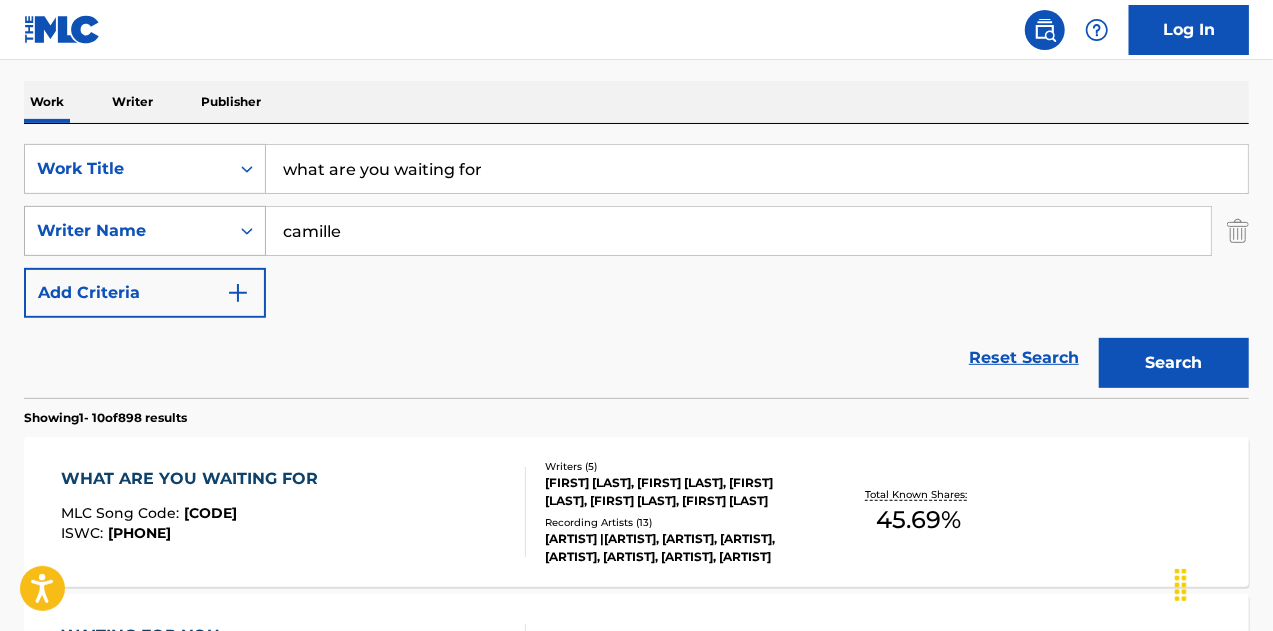 scroll, scrollTop: 347, scrollLeft: 0, axis: vertical 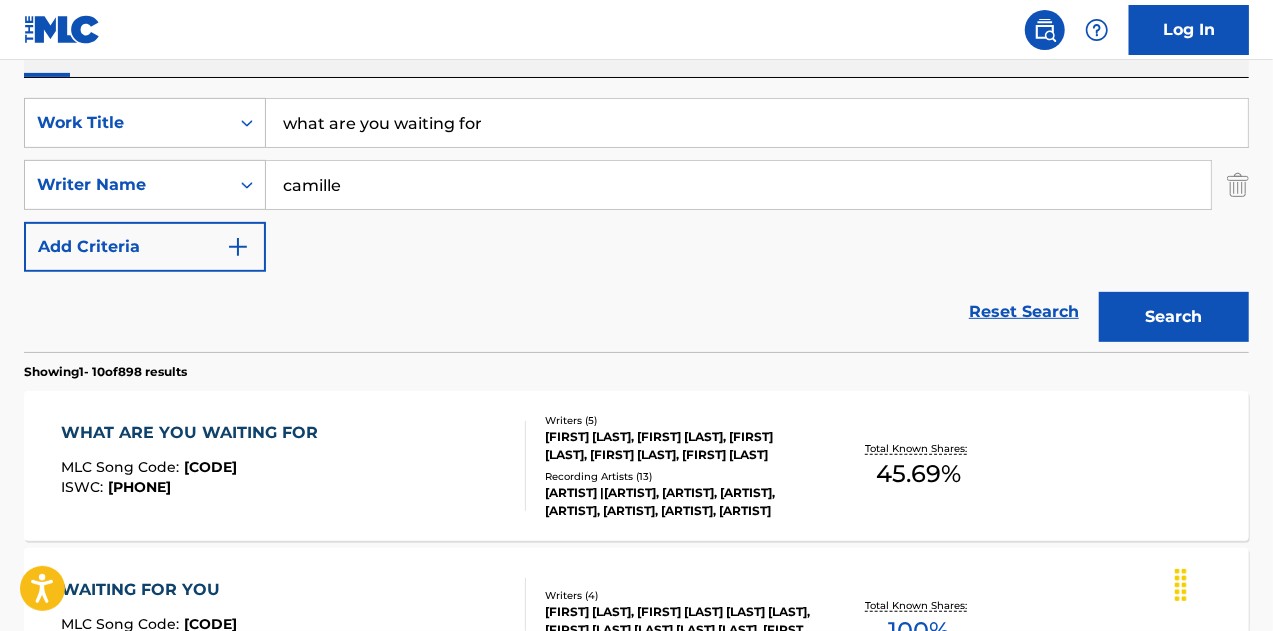 click on "WHAT ARE YOU WAITING FOR MLC Song Code : [CODE] ISWC : [PHONE]" at bounding box center (294, 466) 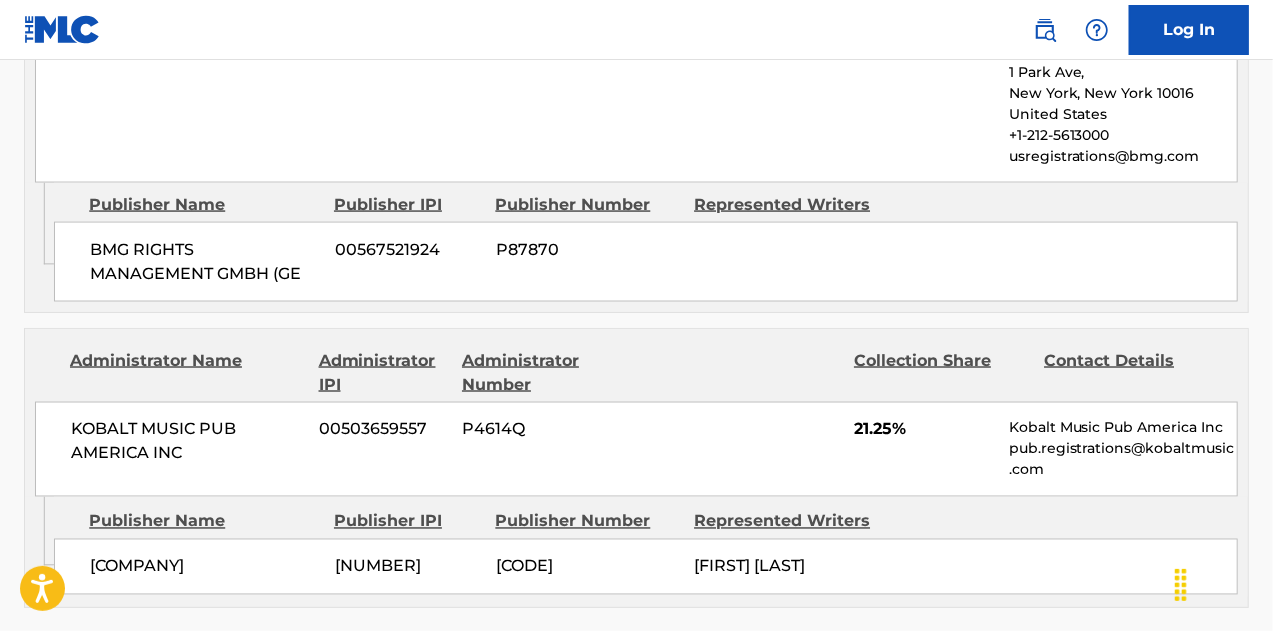 scroll, scrollTop: 1545, scrollLeft: 0, axis: vertical 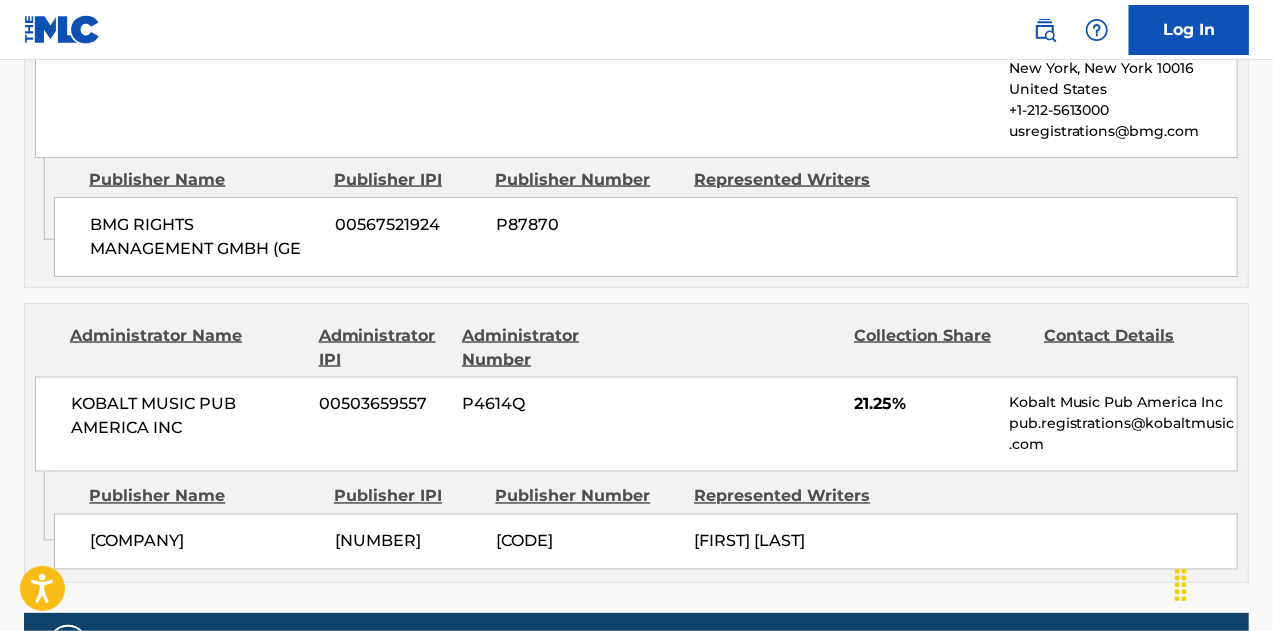 click on "[COMPANY] [PHONE] [CODE] [PERCENTAGE] [COMPANY] [EMAIL]" at bounding box center (636, 424) 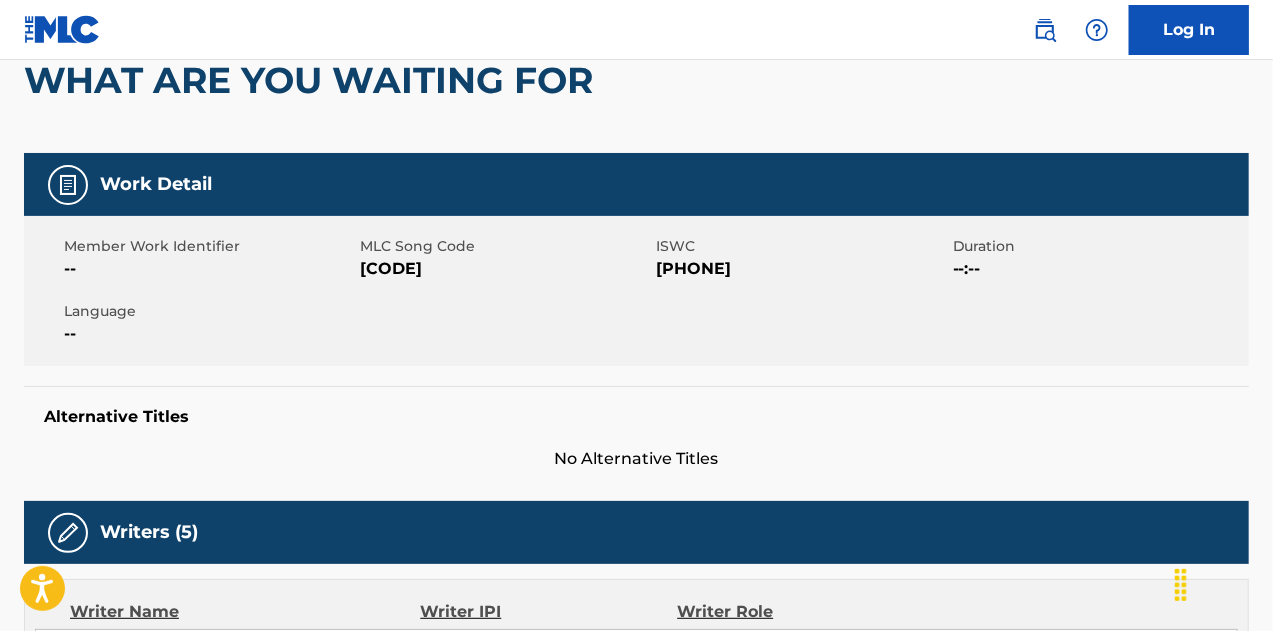 scroll, scrollTop: 0, scrollLeft: 0, axis: both 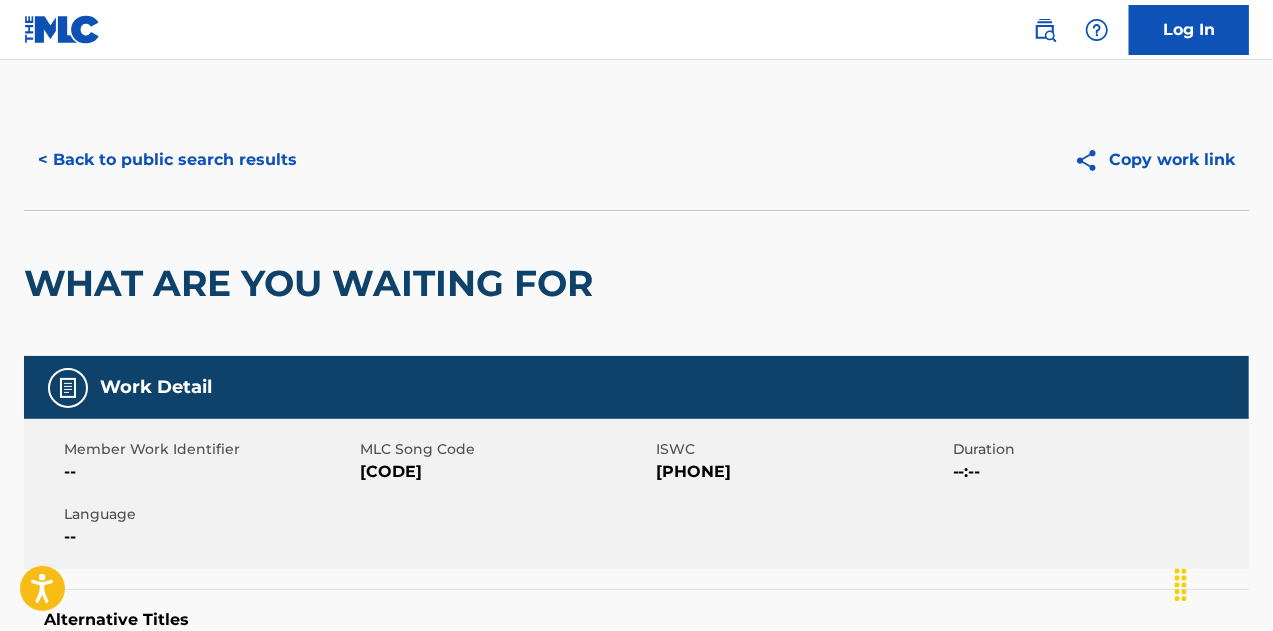 click on "< Back to public search results" at bounding box center [167, 160] 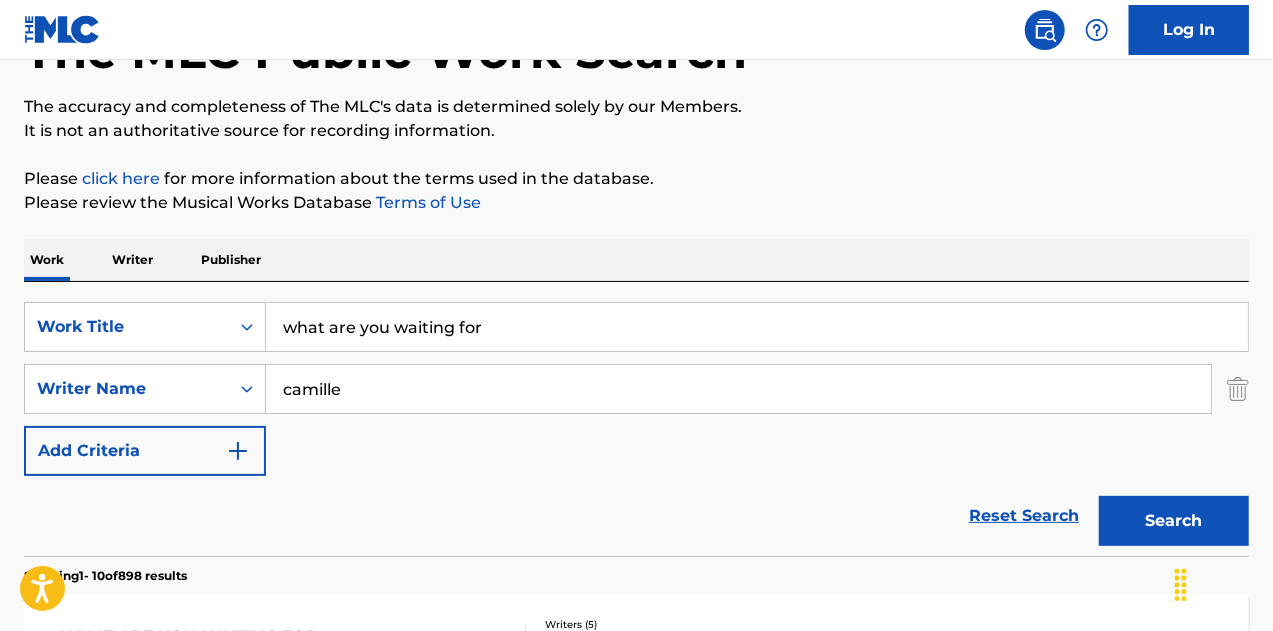 scroll, scrollTop: 140, scrollLeft: 0, axis: vertical 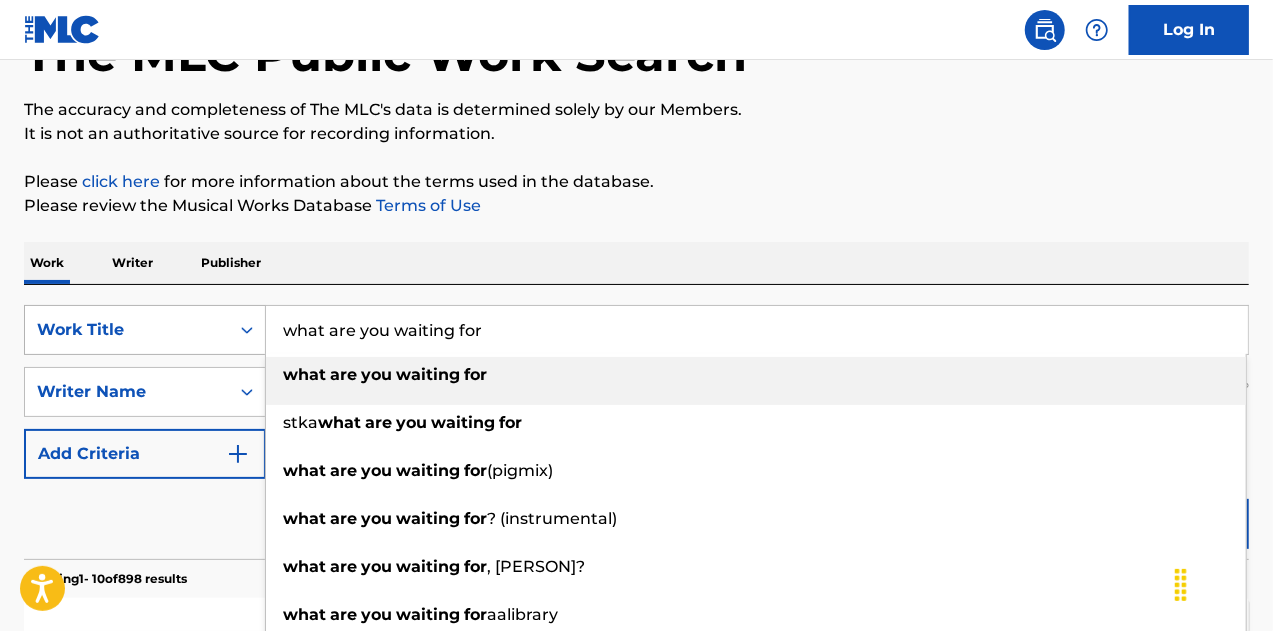 drag, startPoint x: 502, startPoint y: 333, endPoint x: 237, endPoint y: 349, distance: 265.48257 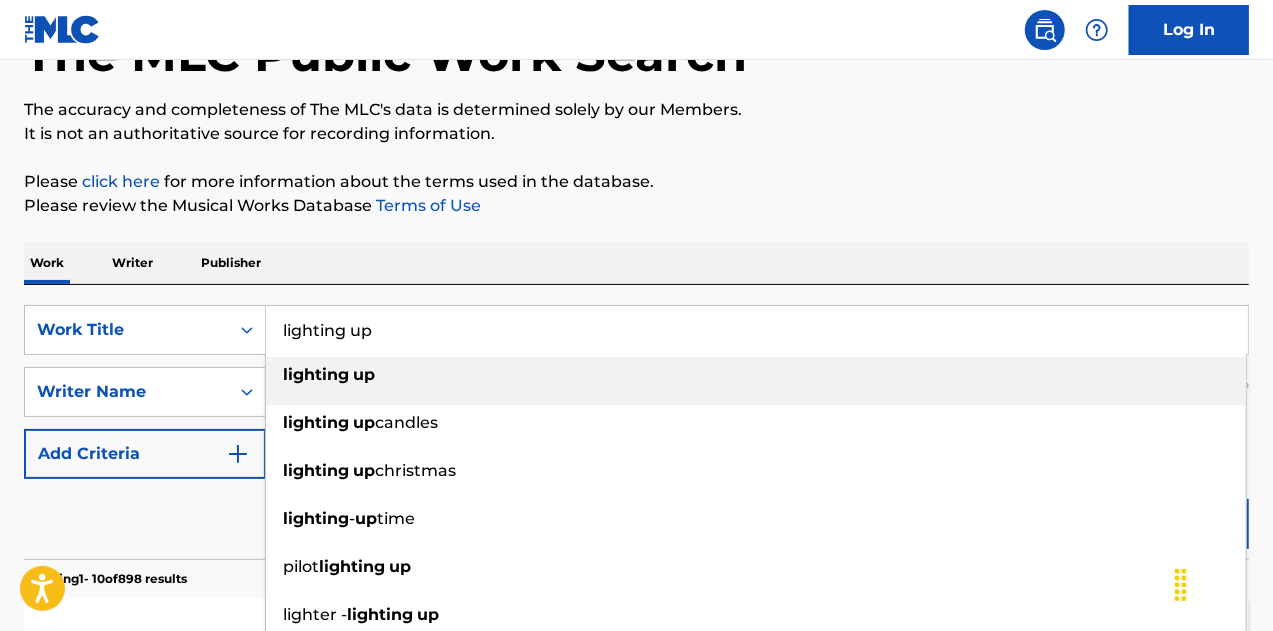 type on "lighting up" 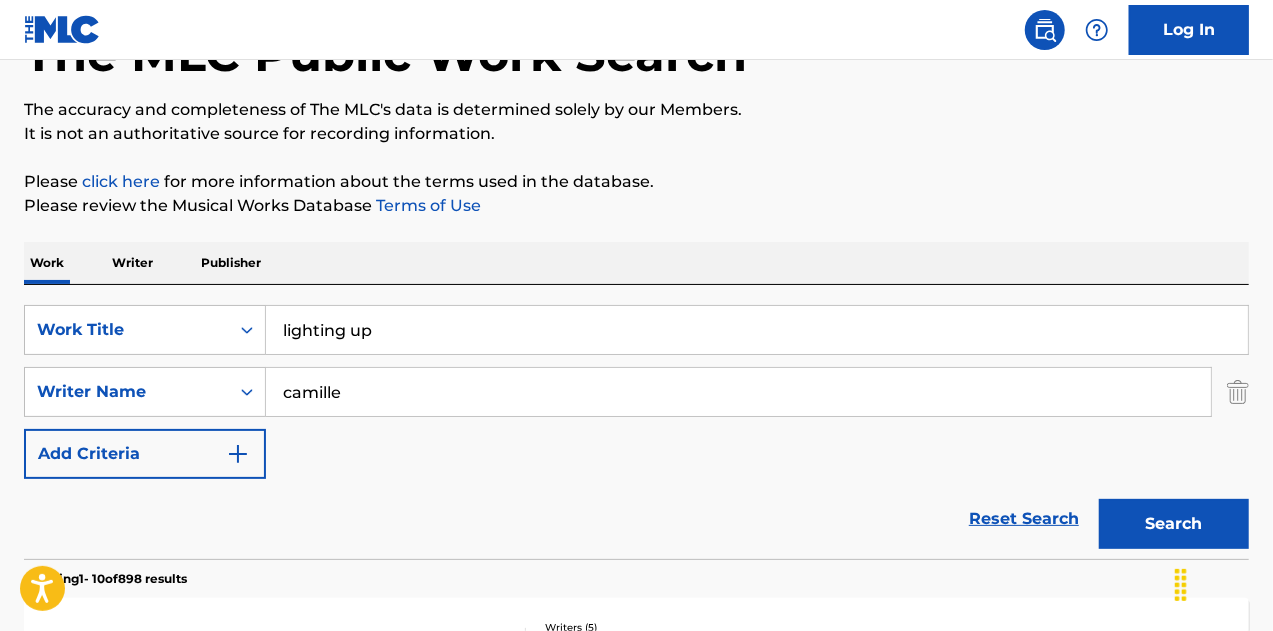 click on "Search" at bounding box center (1174, 524) 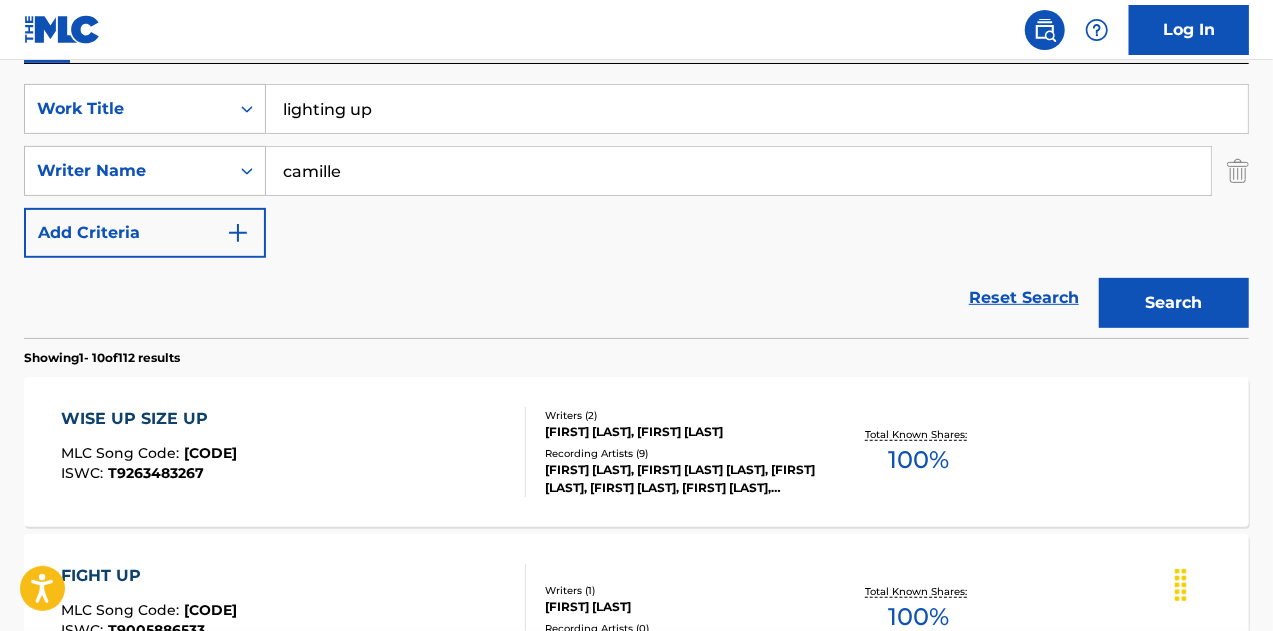 scroll, scrollTop: 380, scrollLeft: 0, axis: vertical 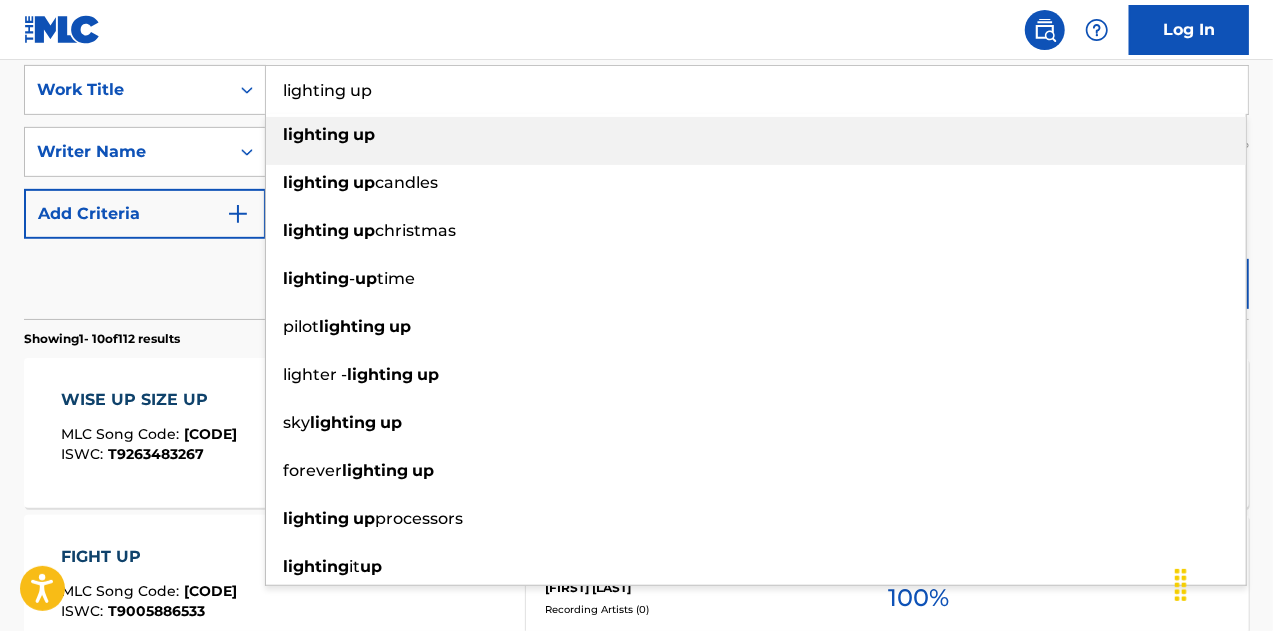 click on "lighting up" at bounding box center (757, 90) 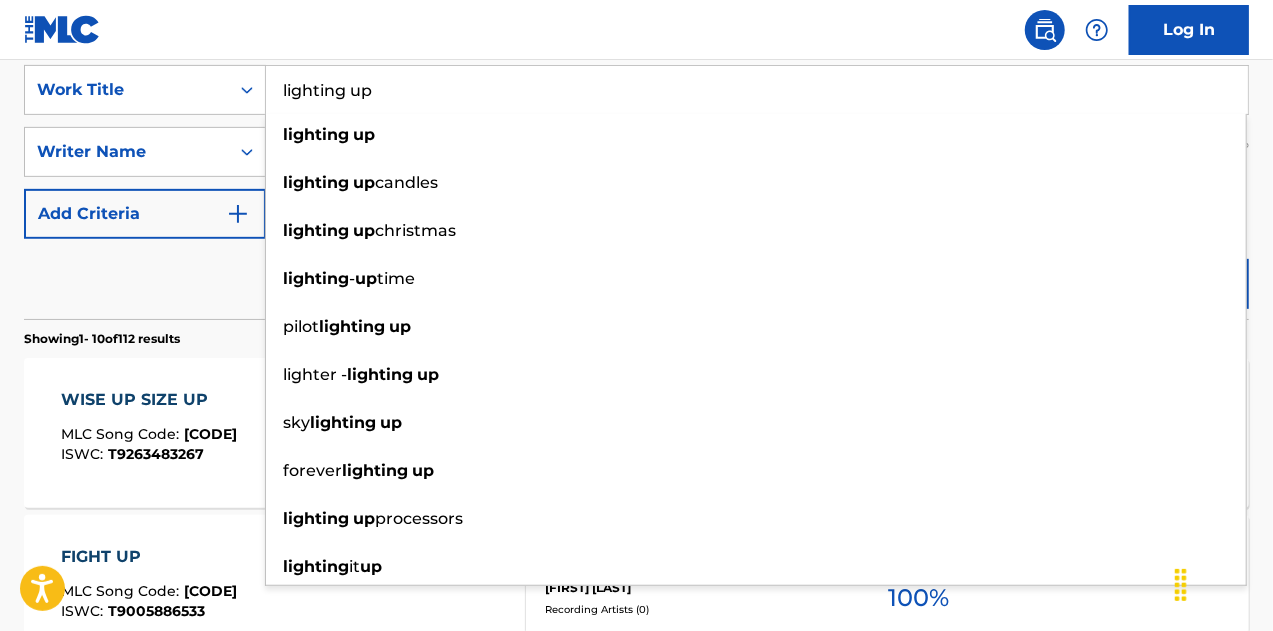 click on "Reset Search Search" at bounding box center [636, 279] 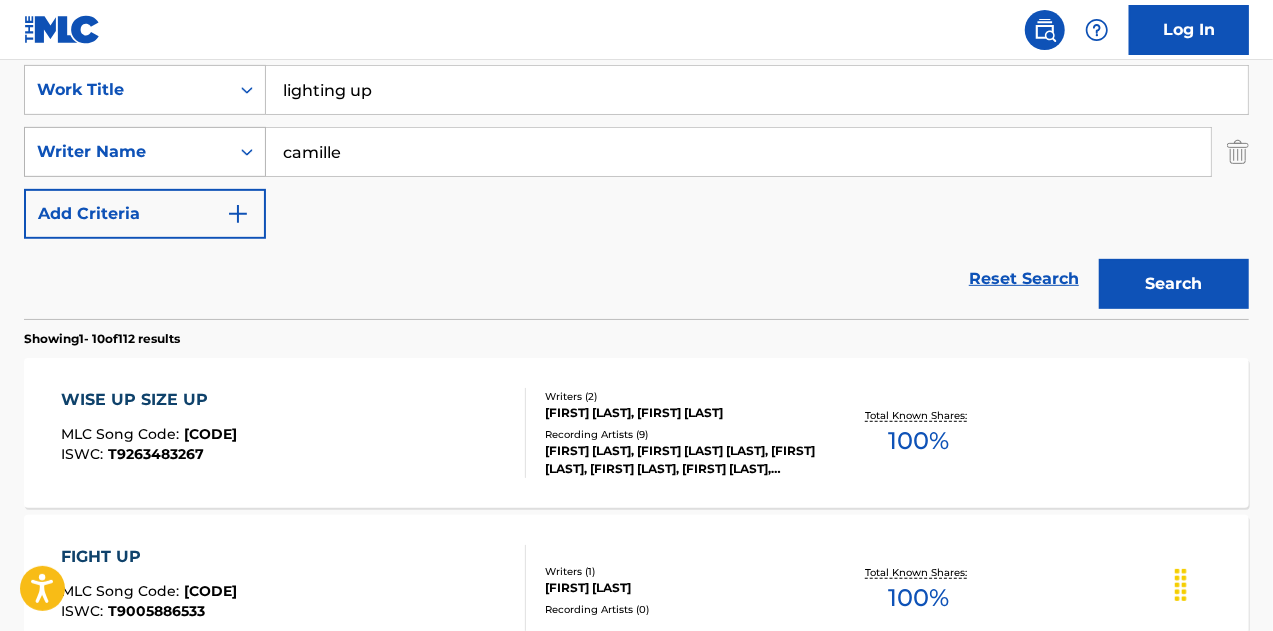 drag, startPoint x: 398, startPoint y: 144, endPoint x: 243, endPoint y: 145, distance: 155.00322 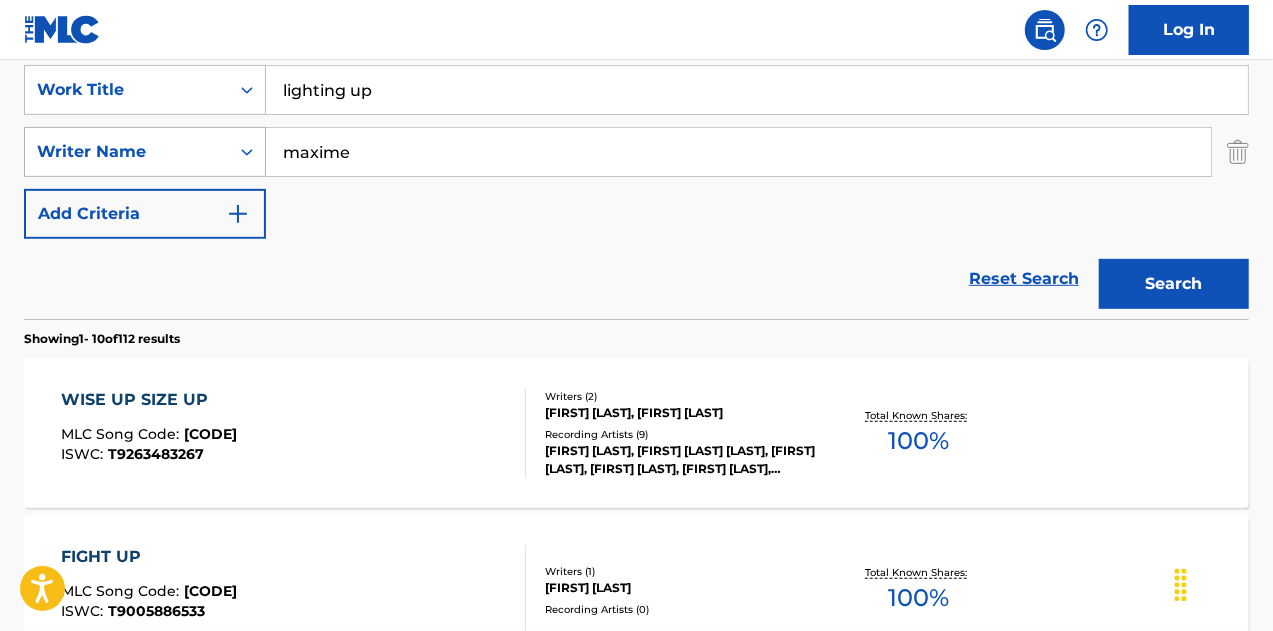 click on "Search" at bounding box center (1174, 284) 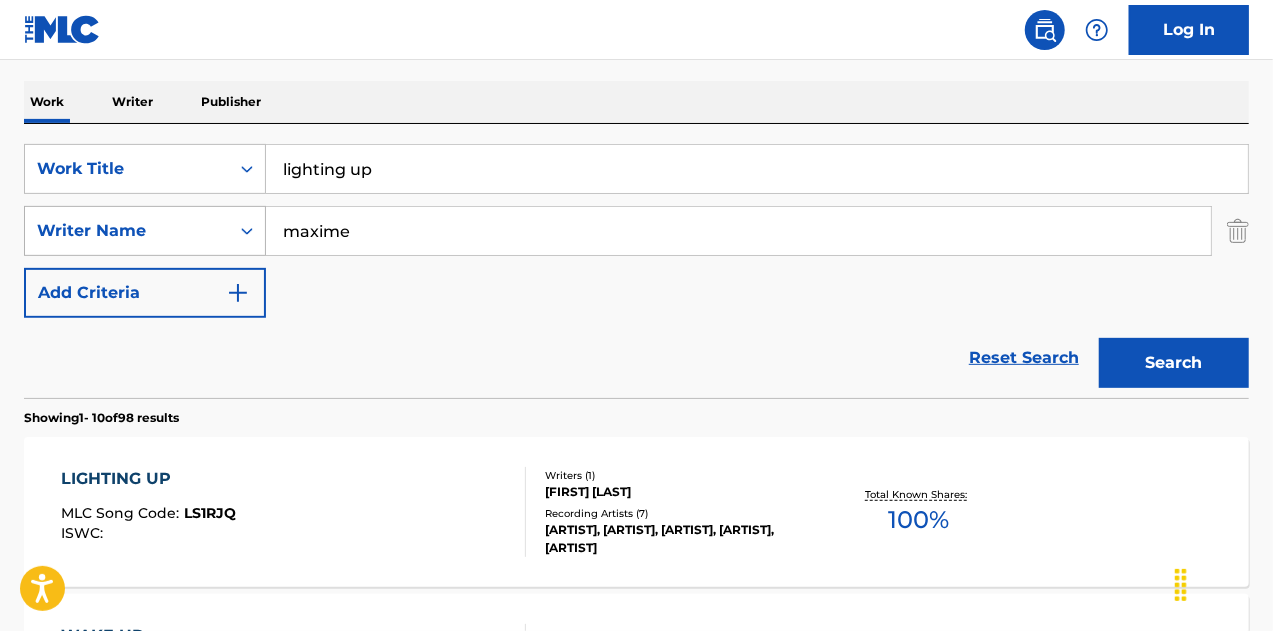 scroll, scrollTop: 380, scrollLeft: 0, axis: vertical 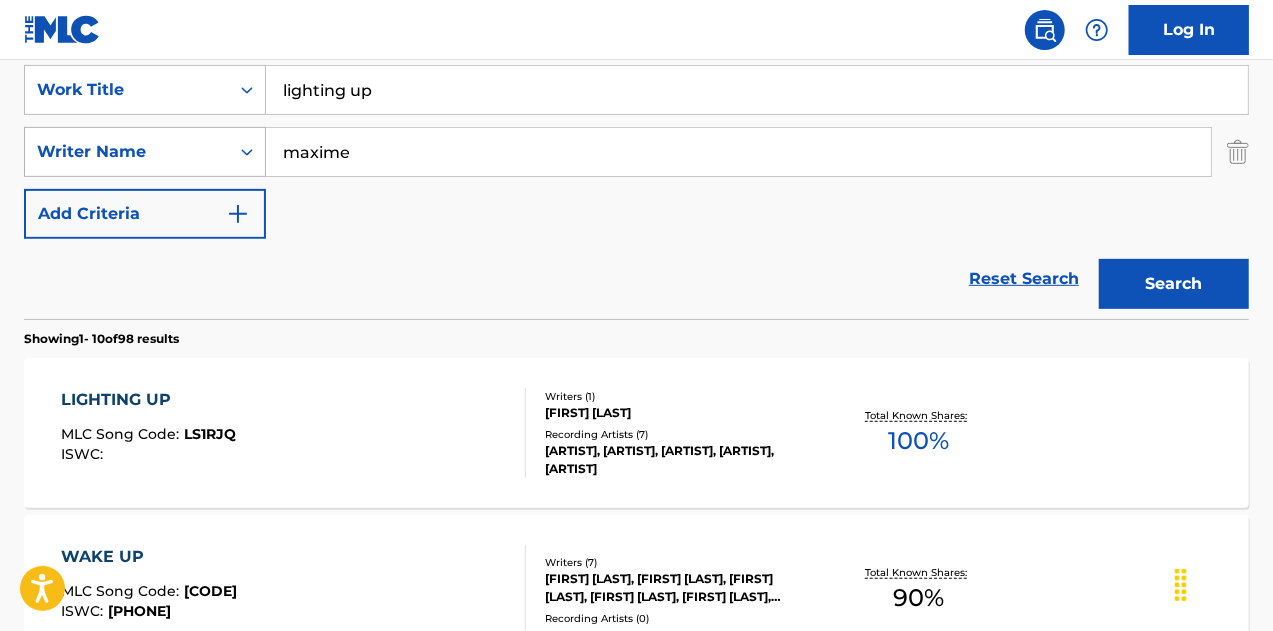 drag, startPoint x: 404, startPoint y: 156, endPoint x: 194, endPoint y: 135, distance: 211.0474 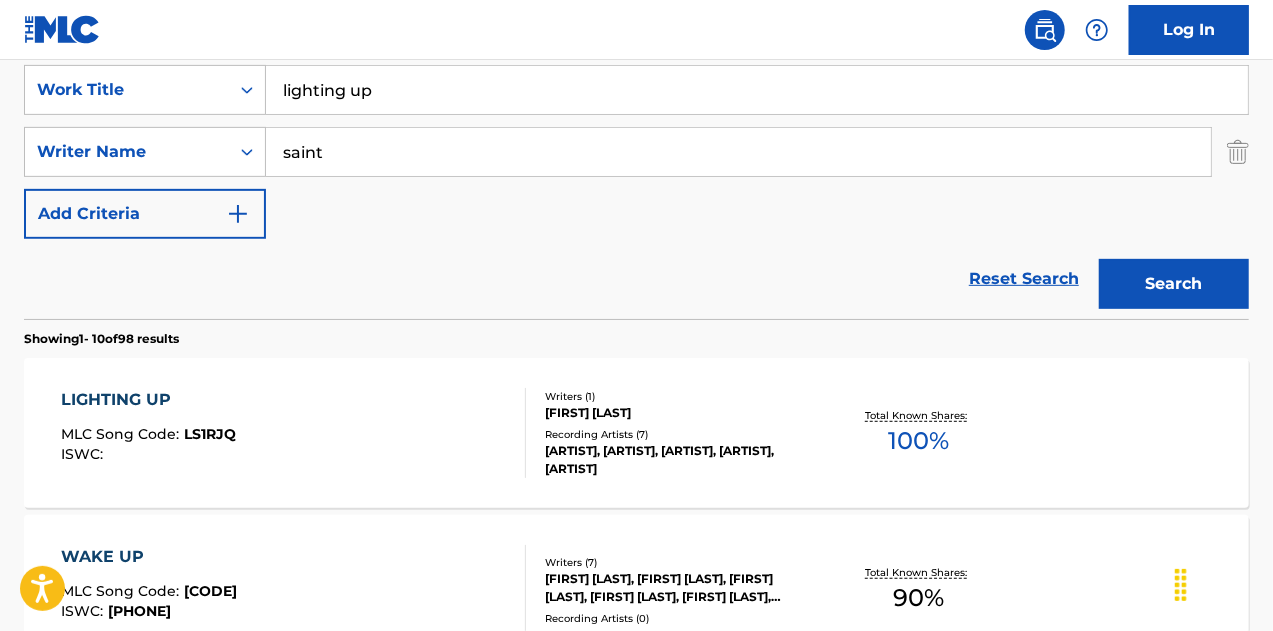 type on "saint" 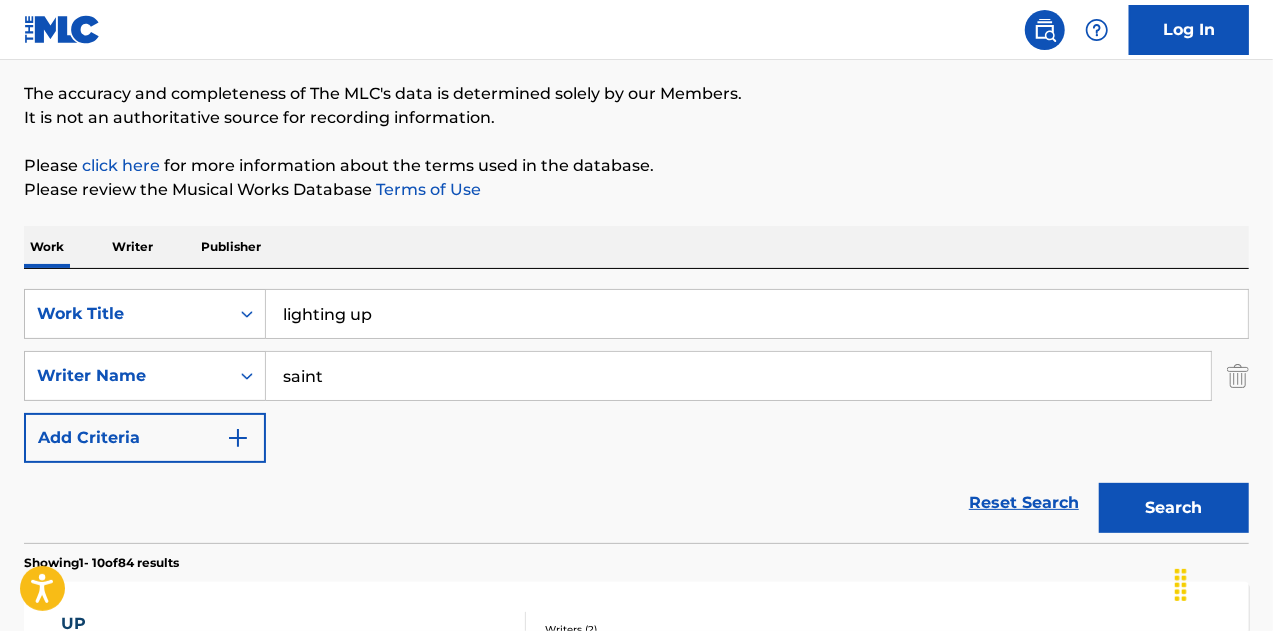 scroll, scrollTop: 115, scrollLeft: 0, axis: vertical 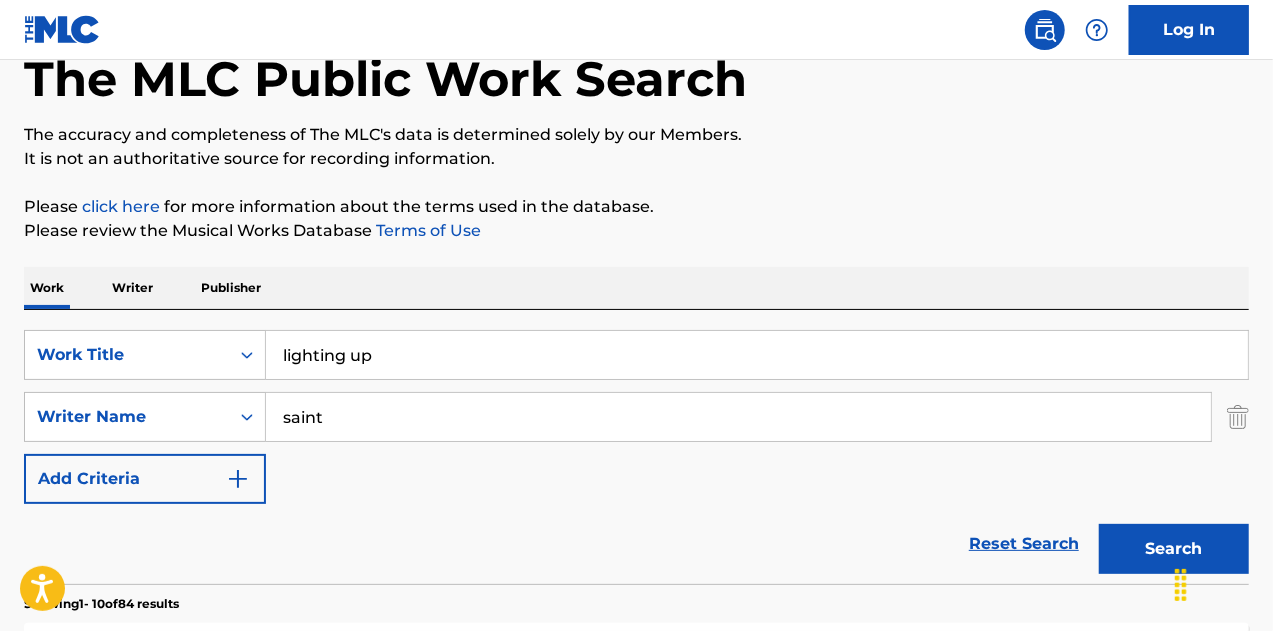 drag, startPoint x: 462, startPoint y: 359, endPoint x: 73, endPoint y: 323, distance: 390.66226 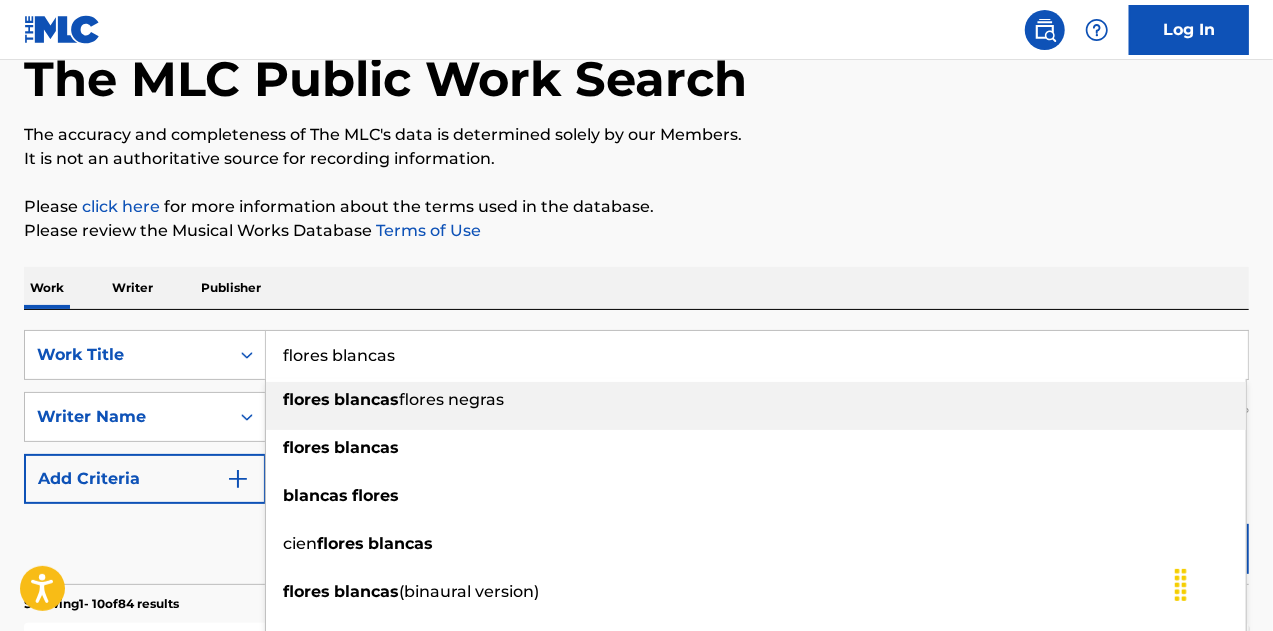 type on "flores blancas" 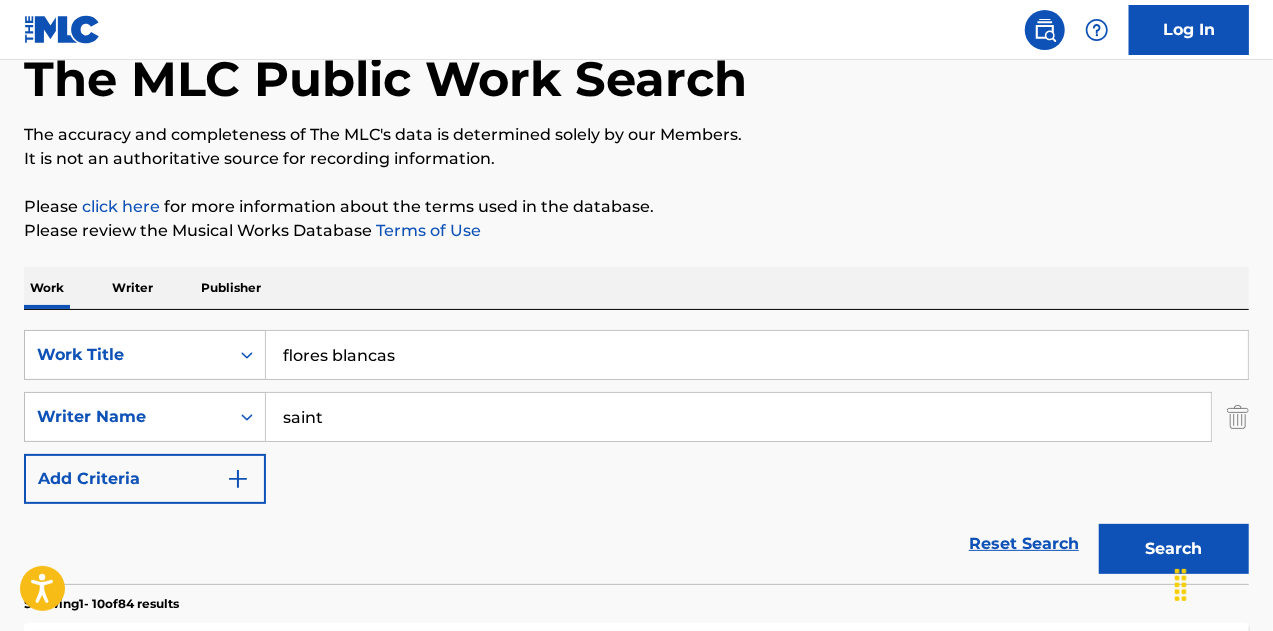 click on "Reset Search Search" at bounding box center [636, 544] 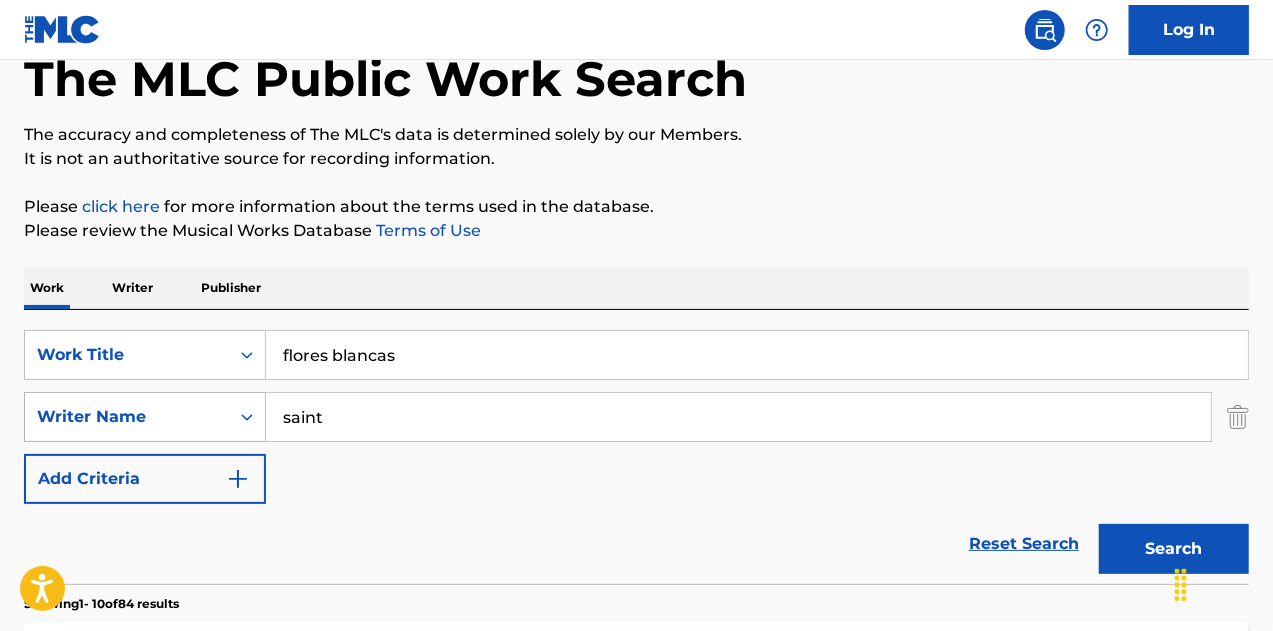 drag, startPoint x: 356, startPoint y: 417, endPoint x: 219, endPoint y: 409, distance: 137.23338 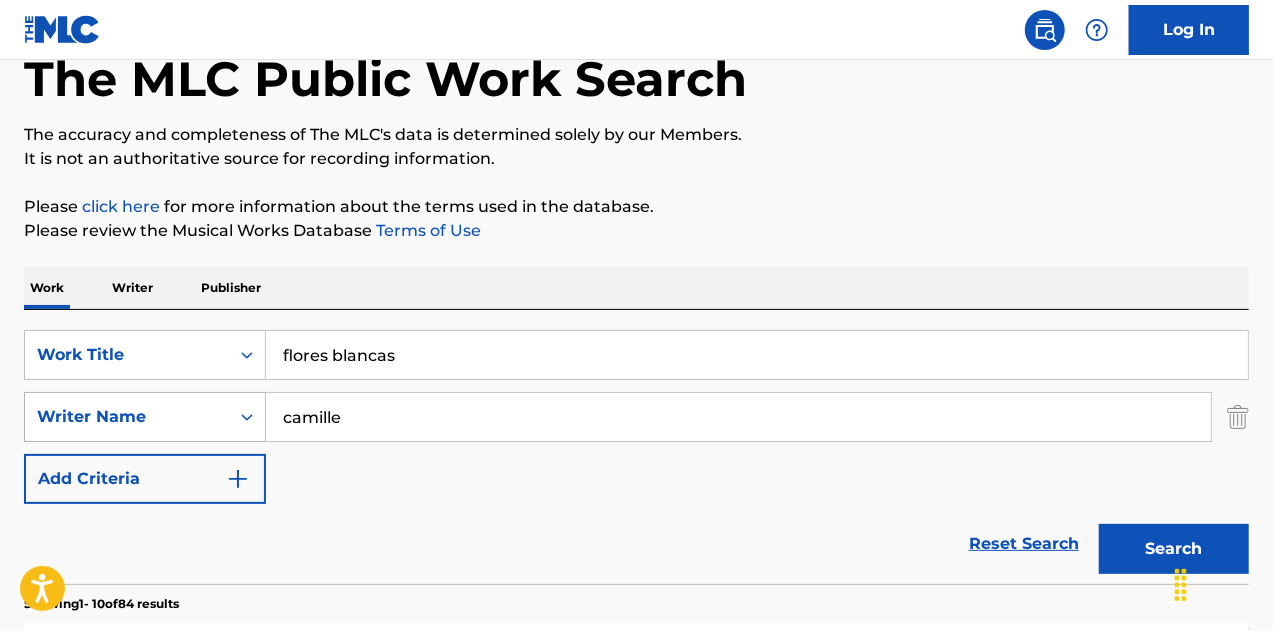 click on "Search" at bounding box center (1174, 549) 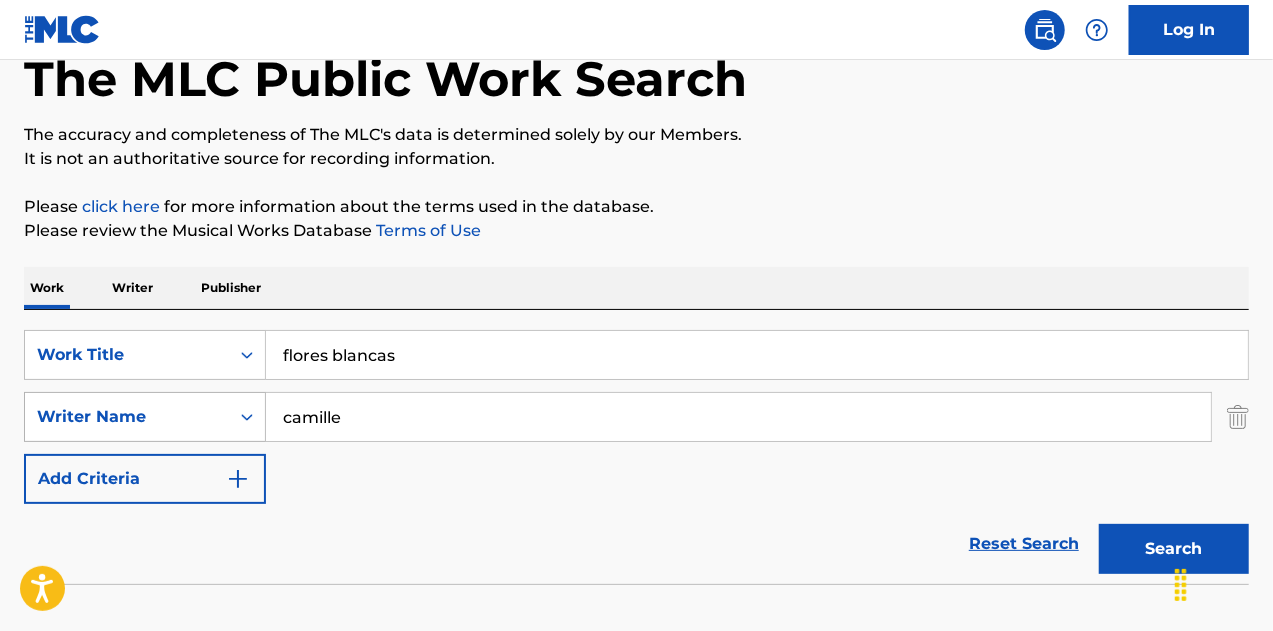 scroll, scrollTop: 236, scrollLeft: 0, axis: vertical 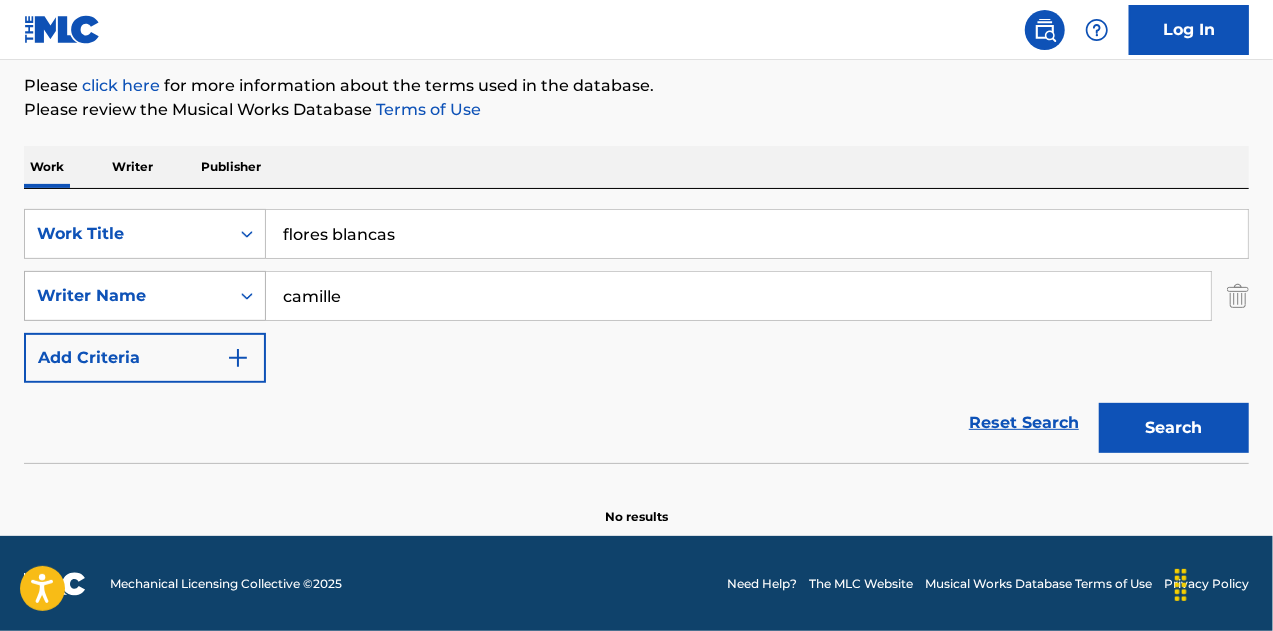 drag, startPoint x: 354, startPoint y: 297, endPoint x: 237, endPoint y: 289, distance: 117.273186 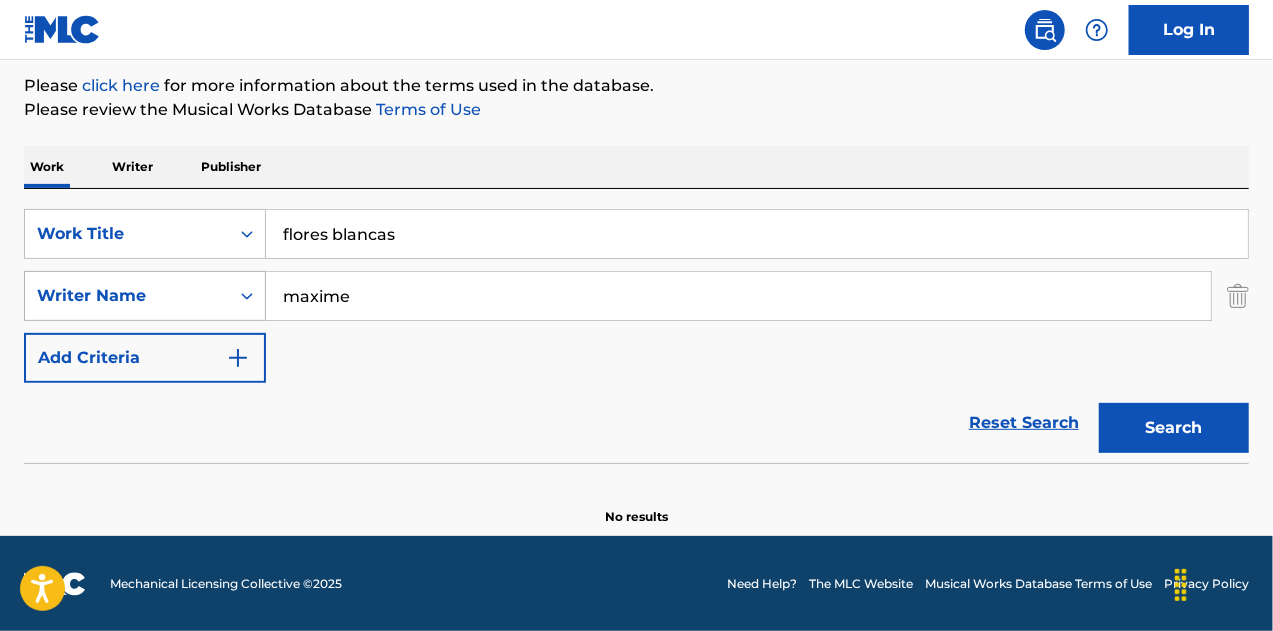 click on "Search" at bounding box center (1174, 428) 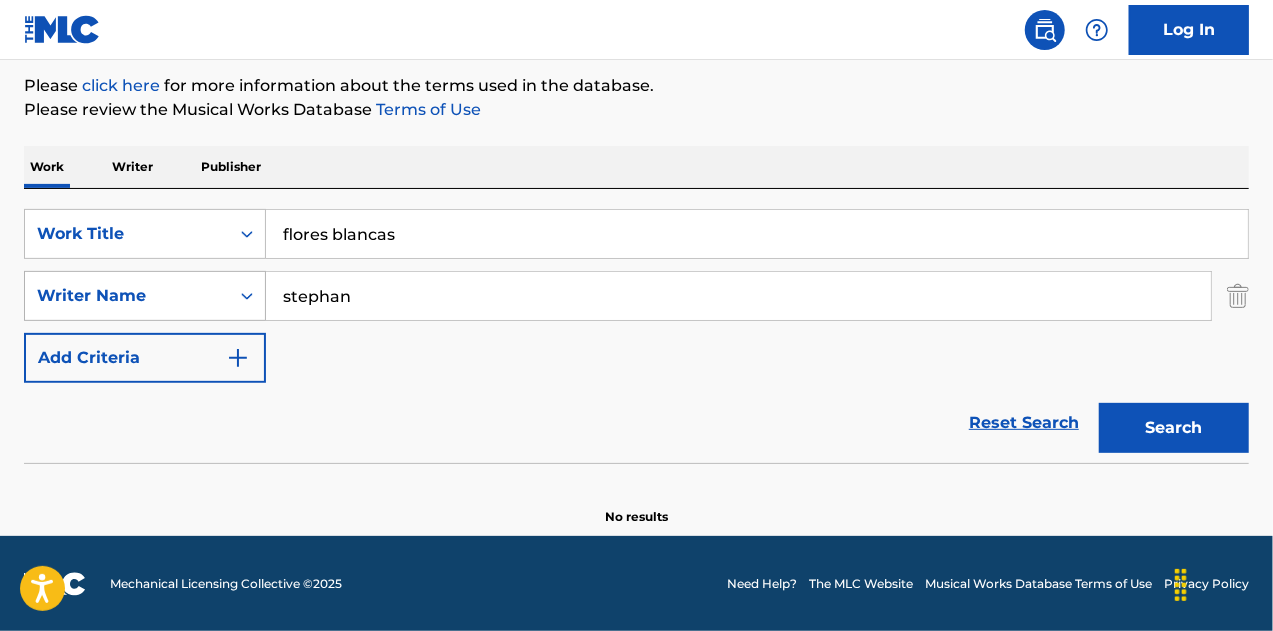 type on "stephan" 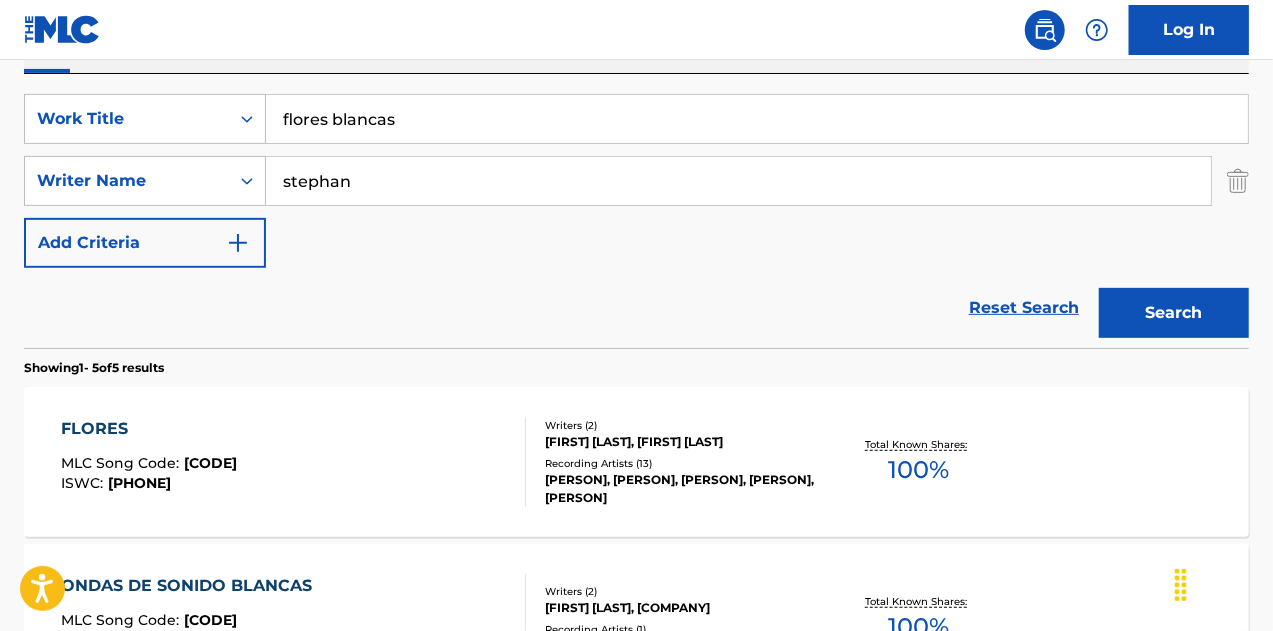 scroll, scrollTop: 354, scrollLeft: 0, axis: vertical 